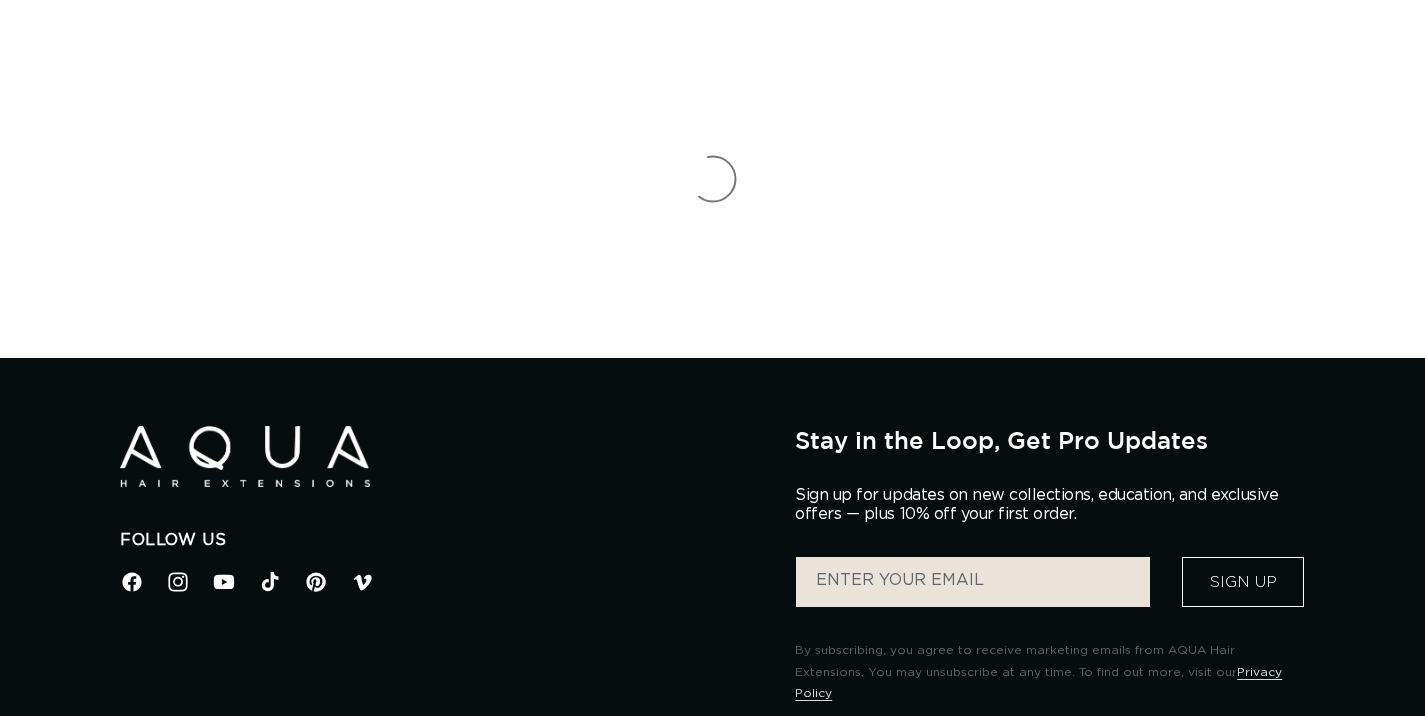 scroll, scrollTop: 0, scrollLeft: 0, axis: both 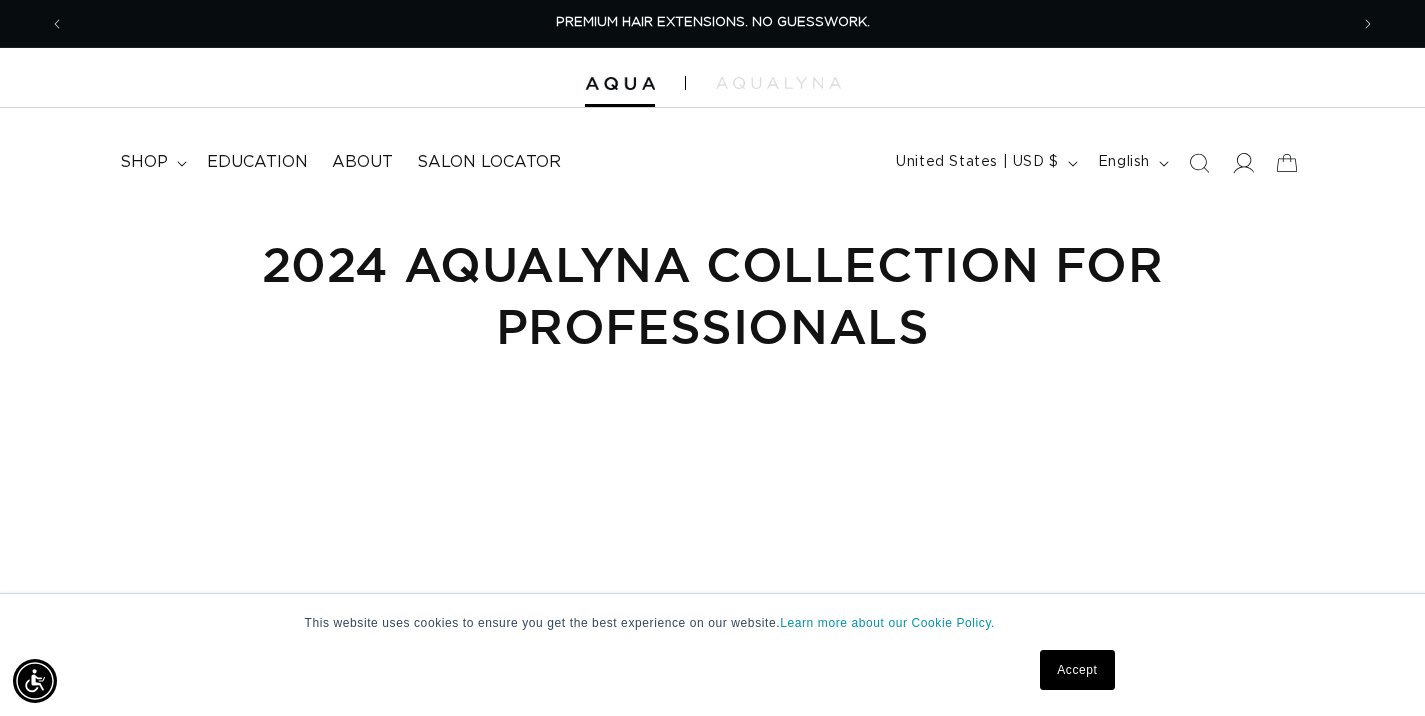 click 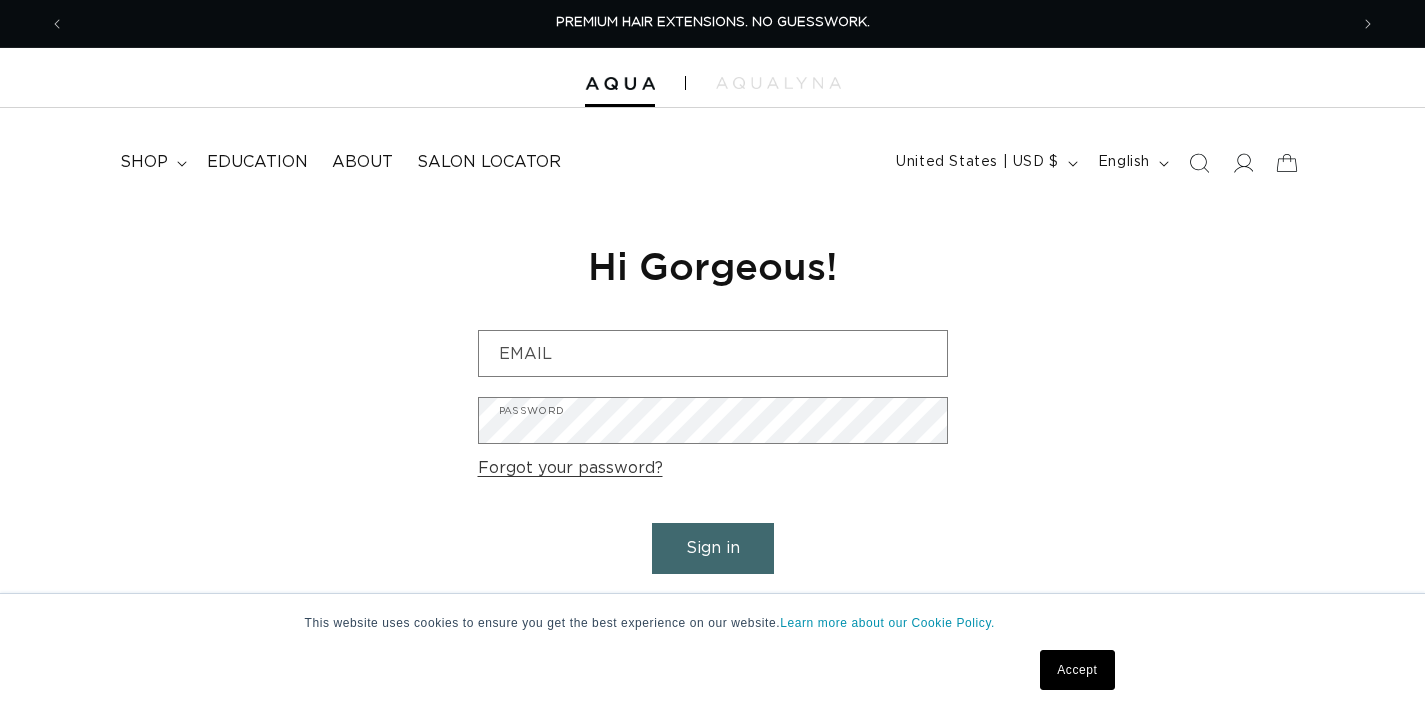 scroll, scrollTop: 0, scrollLeft: 0, axis: both 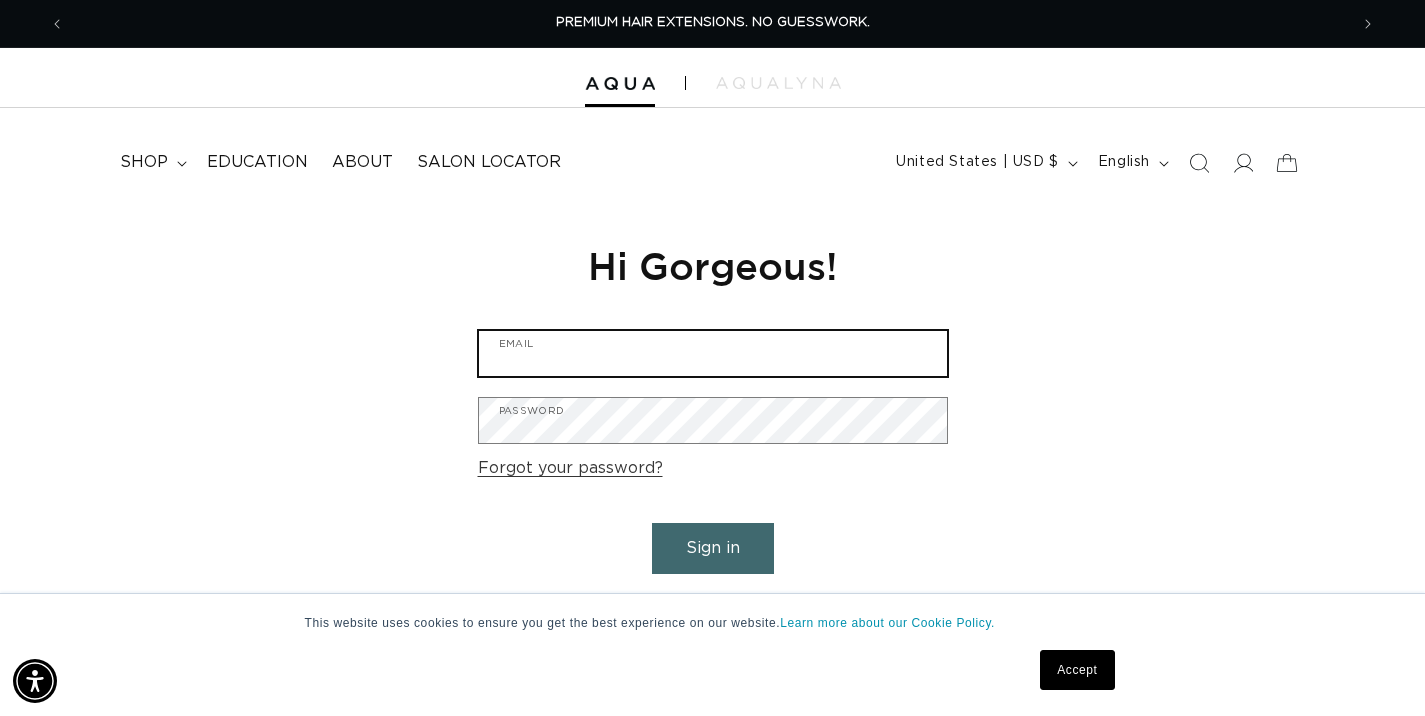 type on "glamsalonpalosheights@gmail.com" 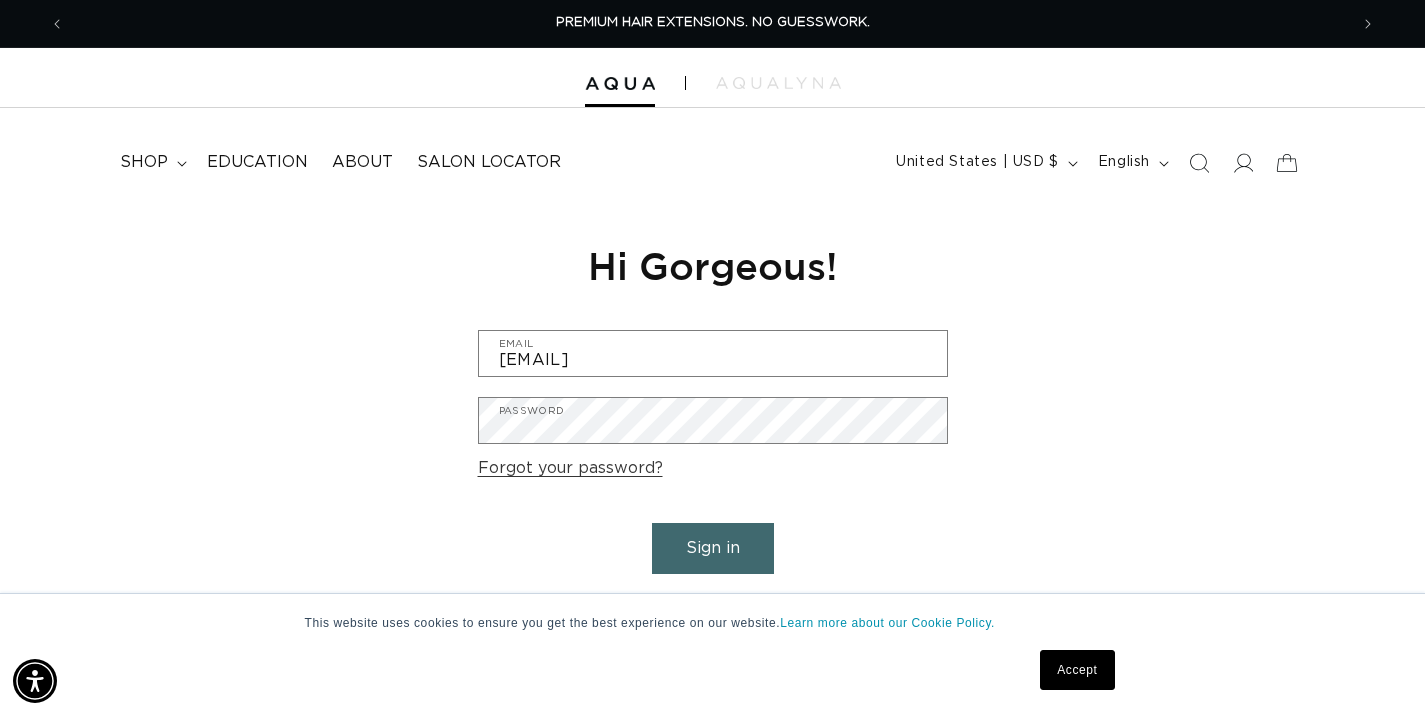 click on "Sign in" at bounding box center (713, 548) 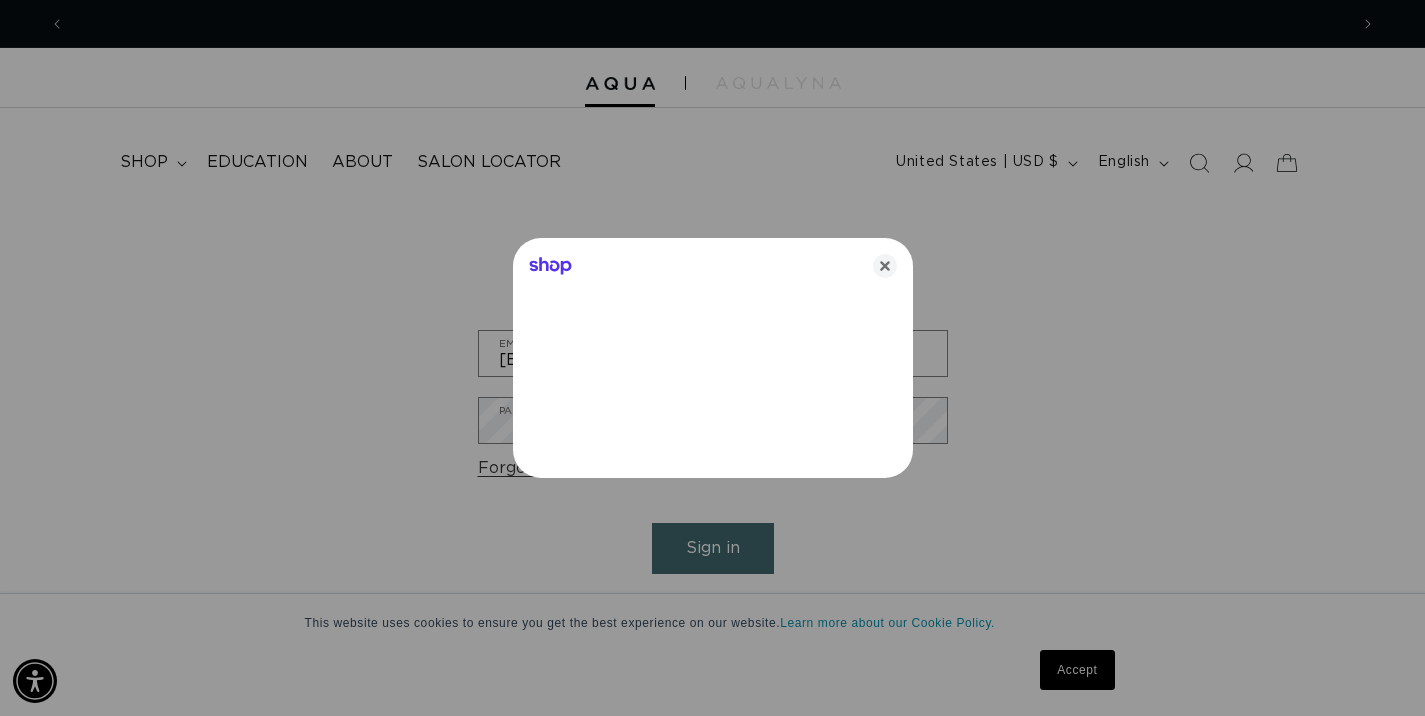 scroll, scrollTop: 0, scrollLeft: 1283, axis: horizontal 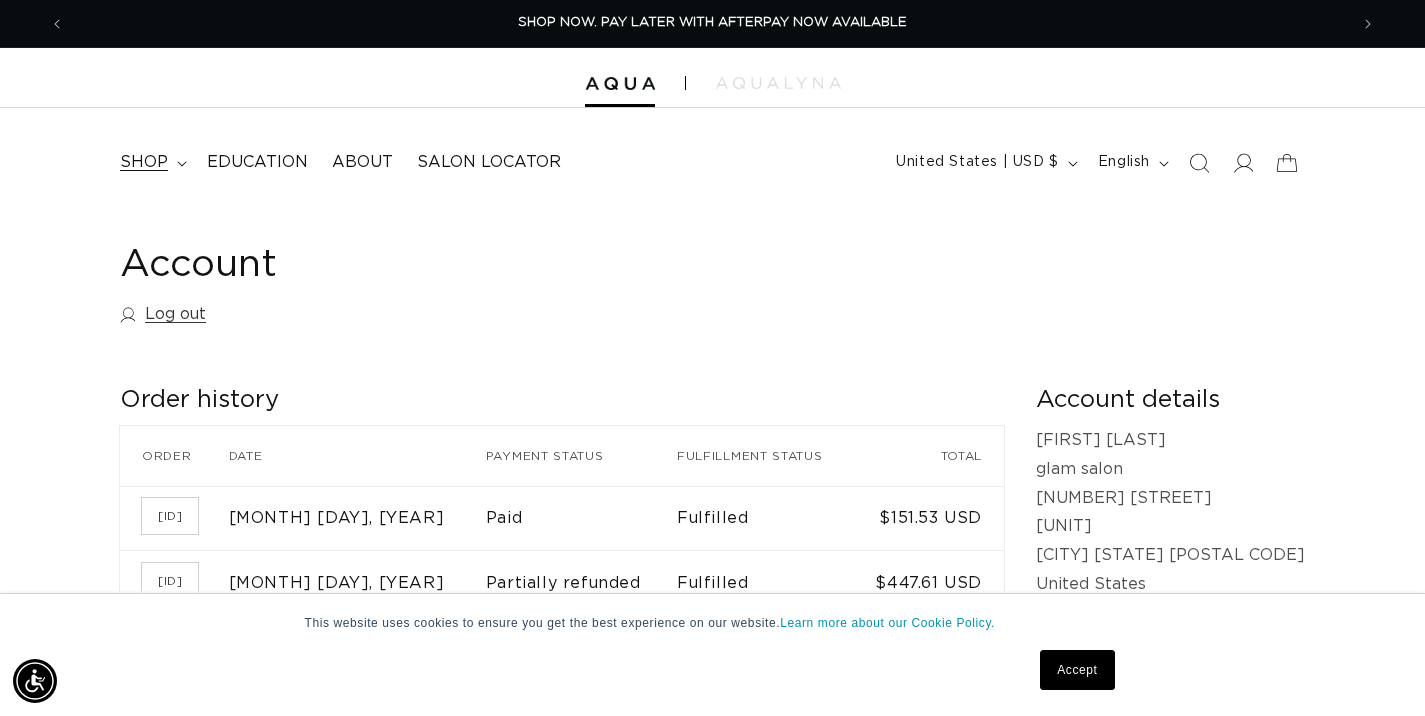 click on "shop" at bounding box center (151, 162) 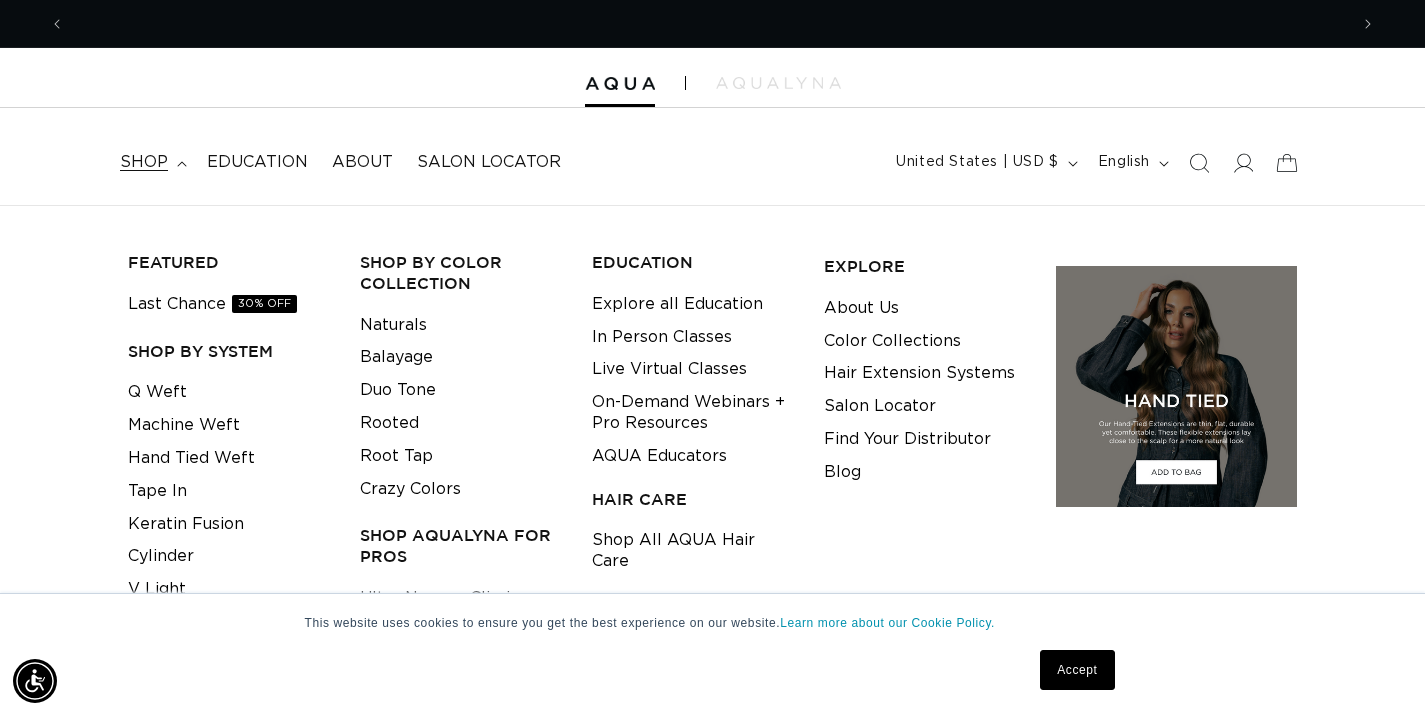 scroll, scrollTop: 0, scrollLeft: 2566, axis: horizontal 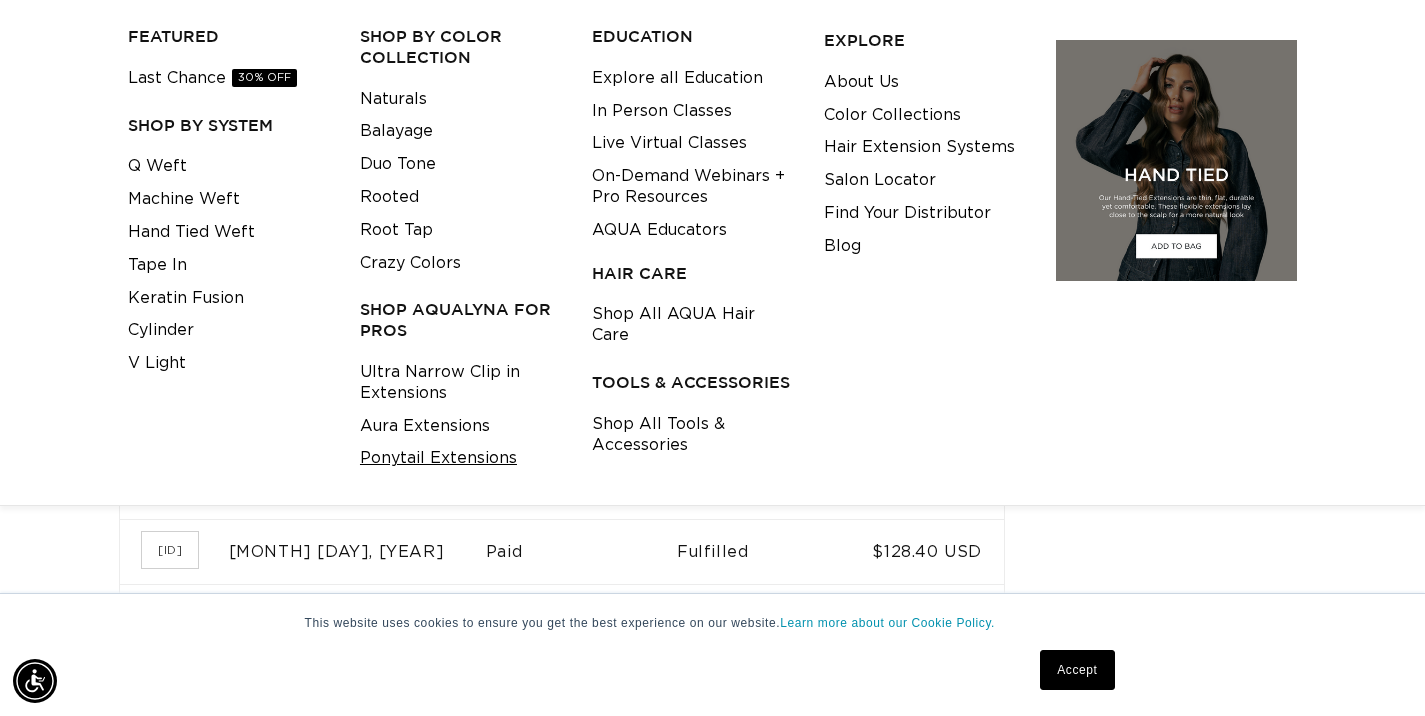 click on "Ponytail Extensions" at bounding box center [438, 458] 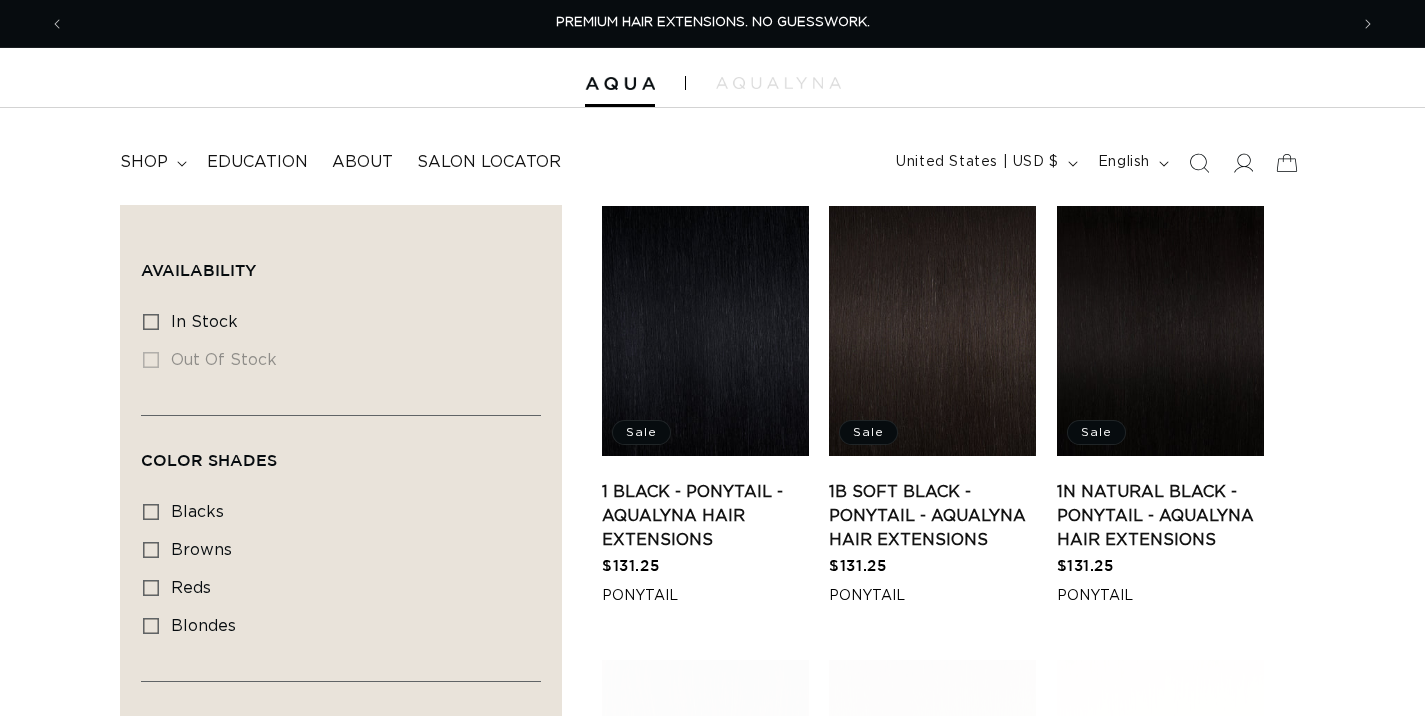 scroll, scrollTop: 0, scrollLeft: 0, axis: both 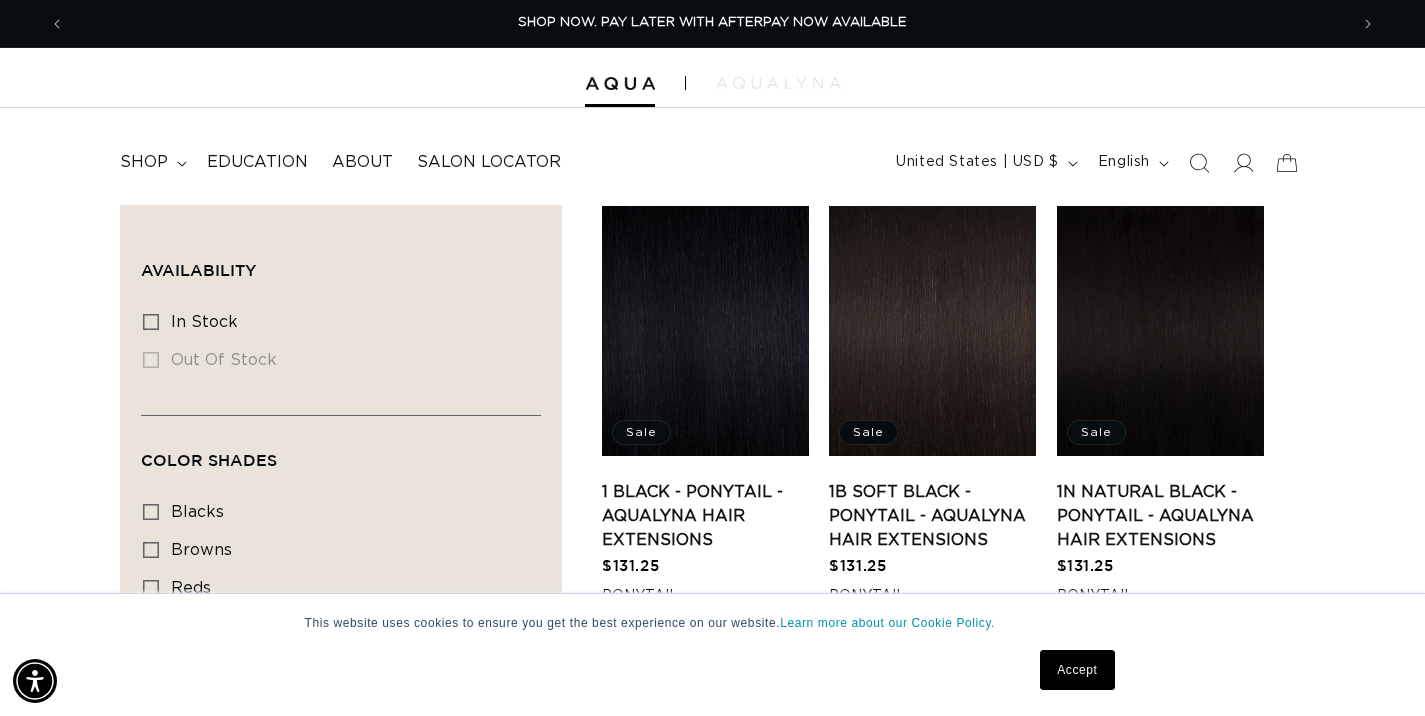 click at bounding box center [778, 83] 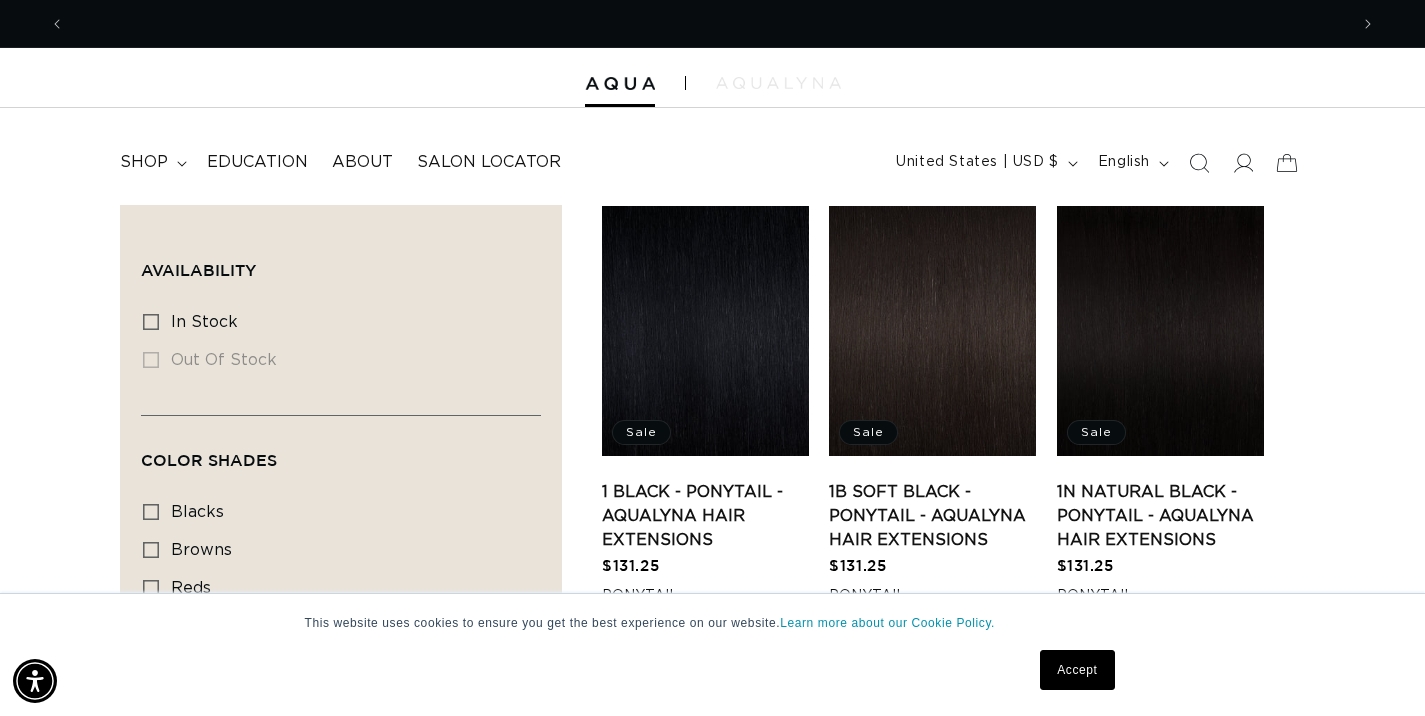 scroll, scrollTop: 0, scrollLeft: 2566, axis: horizontal 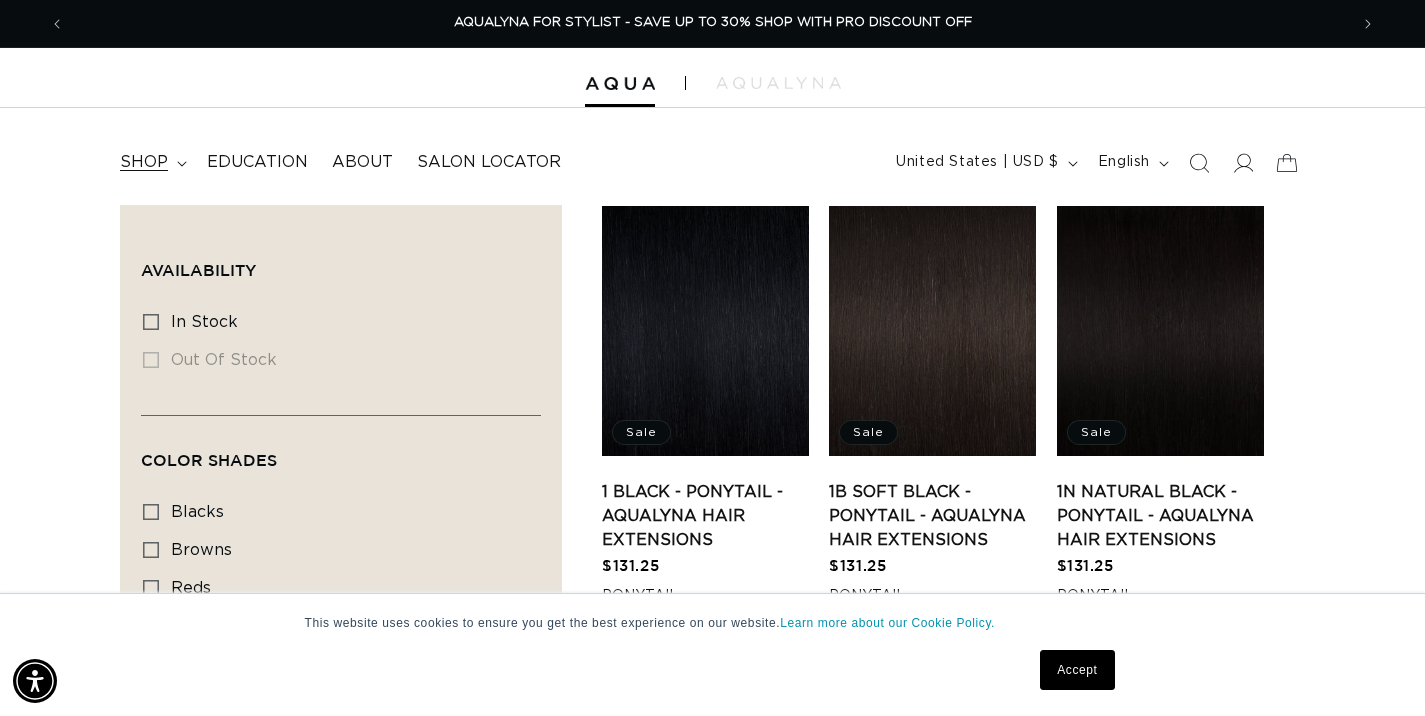 click on "shop" at bounding box center (144, 162) 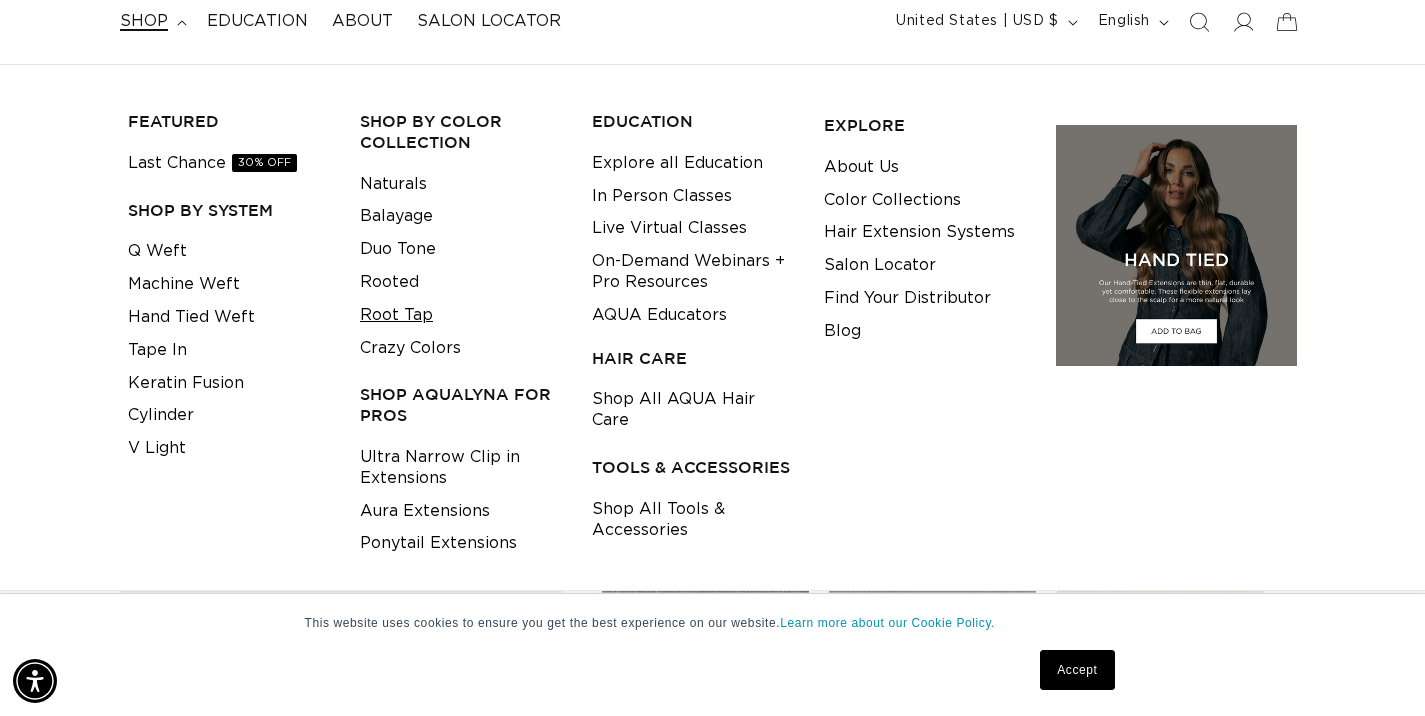scroll, scrollTop: 148, scrollLeft: 0, axis: vertical 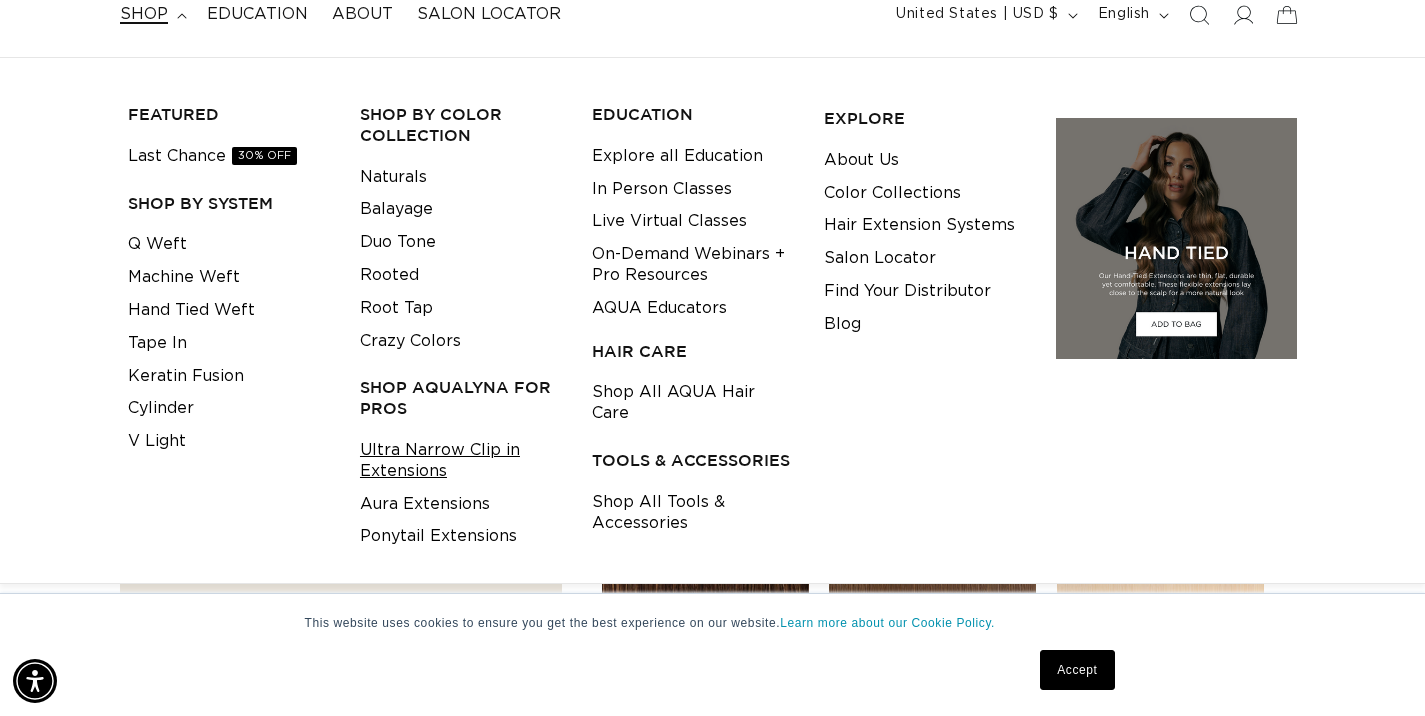click on "Ultra Narrow Clip in Extensions" at bounding box center [460, 461] 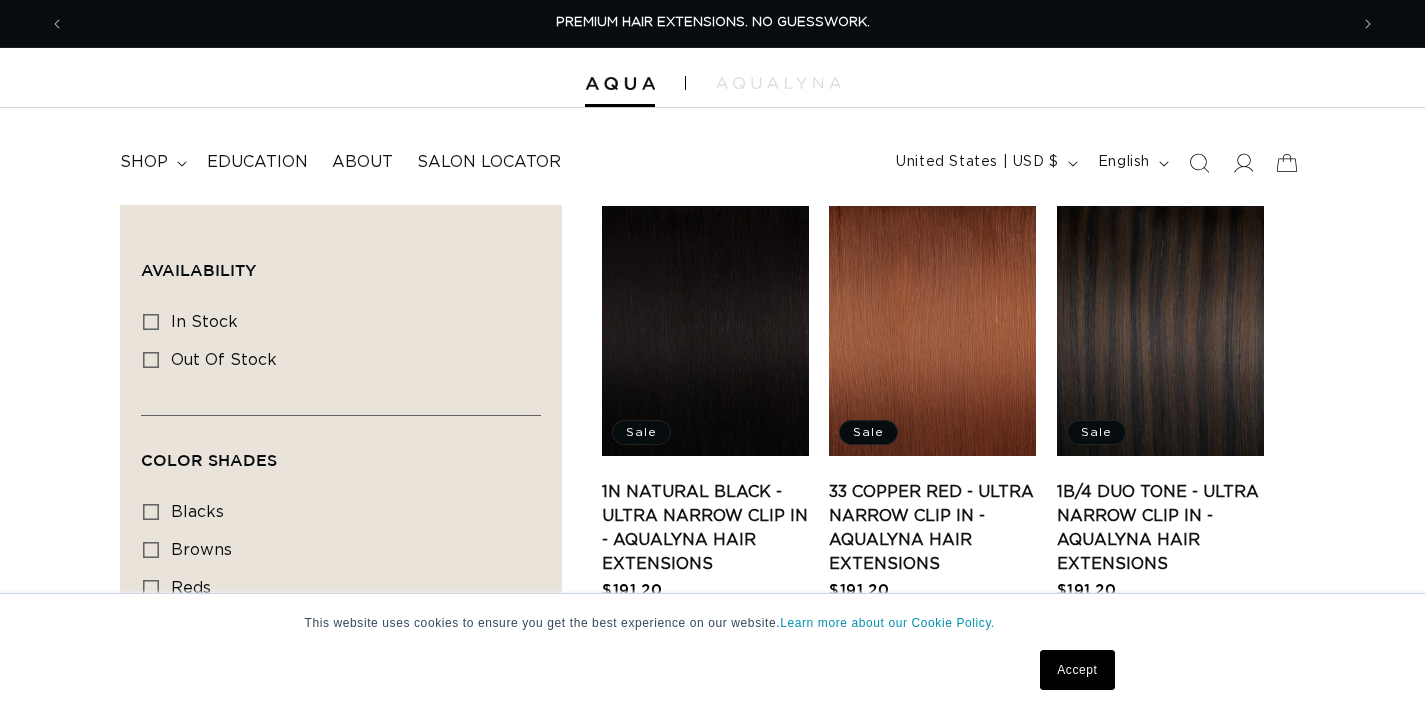 scroll, scrollTop: 0, scrollLeft: 0, axis: both 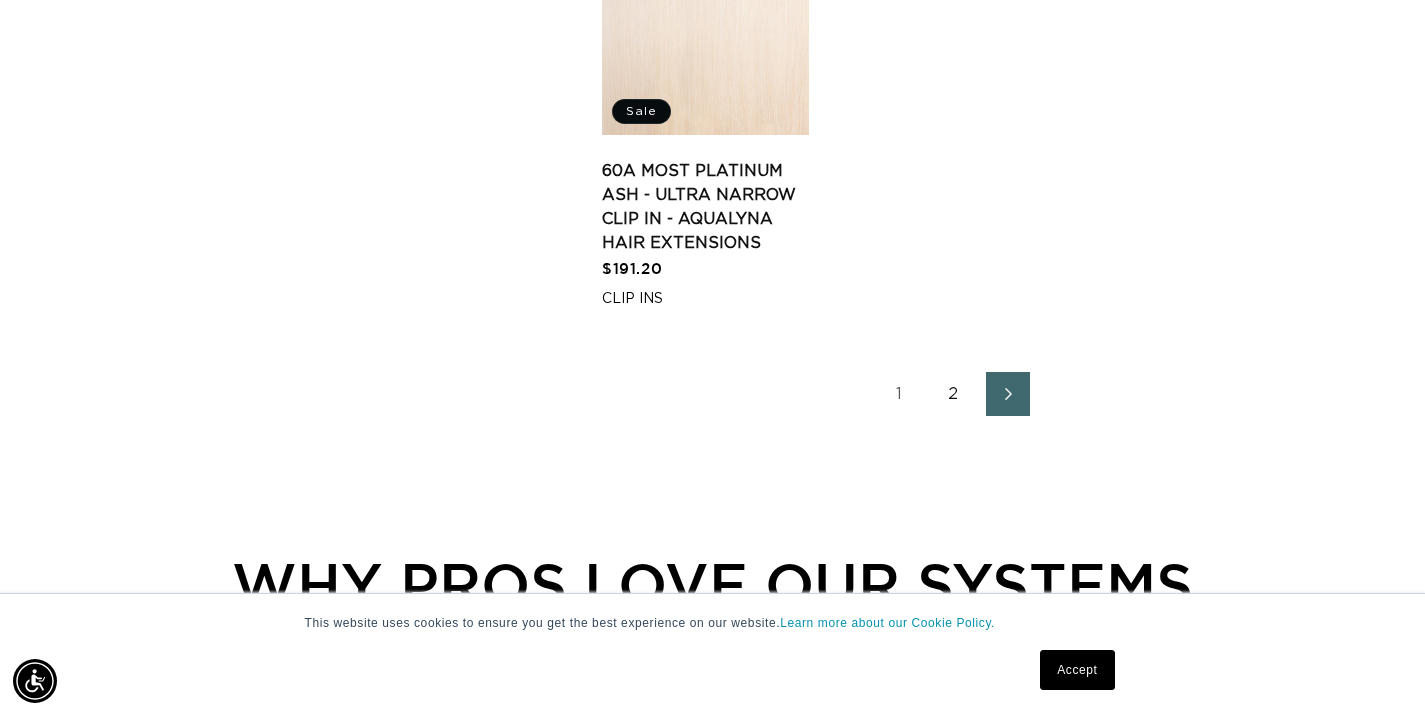 click on "2" at bounding box center (954, 394) 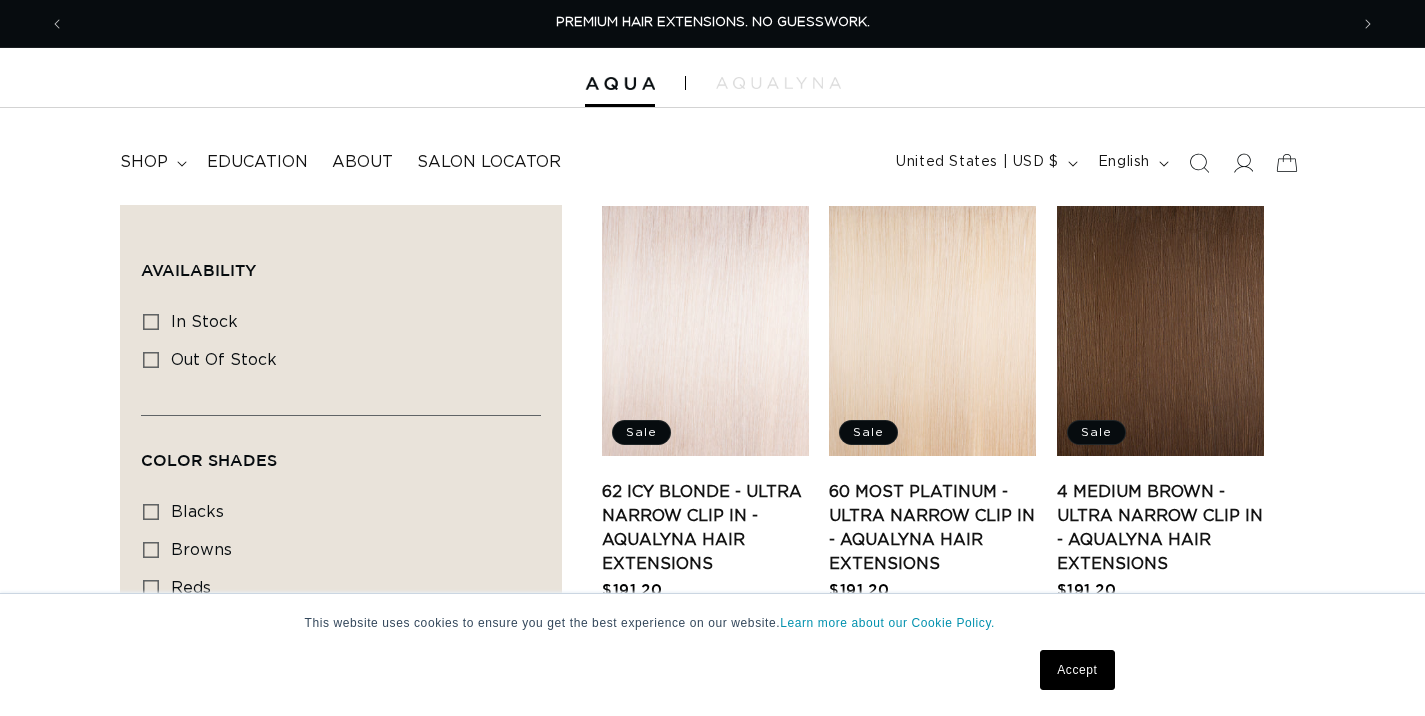scroll, scrollTop: 0, scrollLeft: 0, axis: both 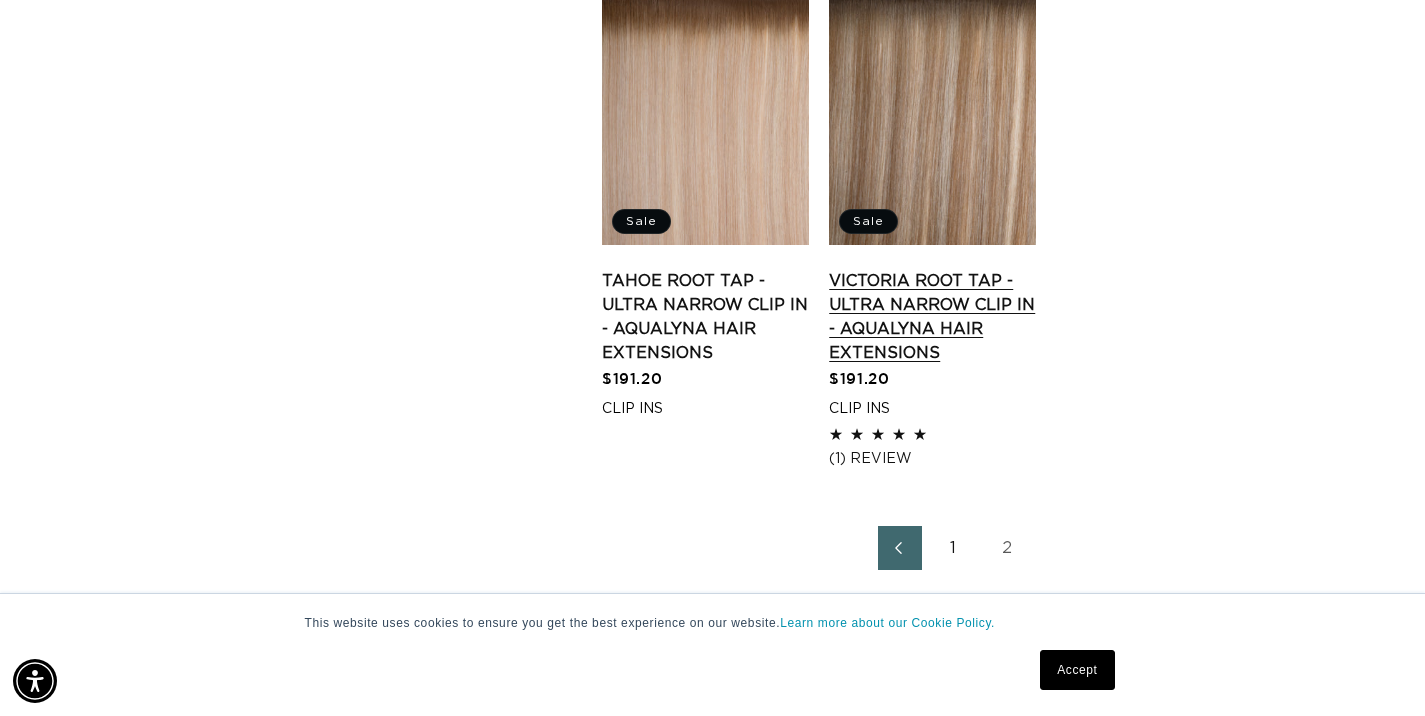 click on "Victoria Root Tap - Ultra Narrow Clip In - AquaLyna Hair Extensions" at bounding box center (932, 317) 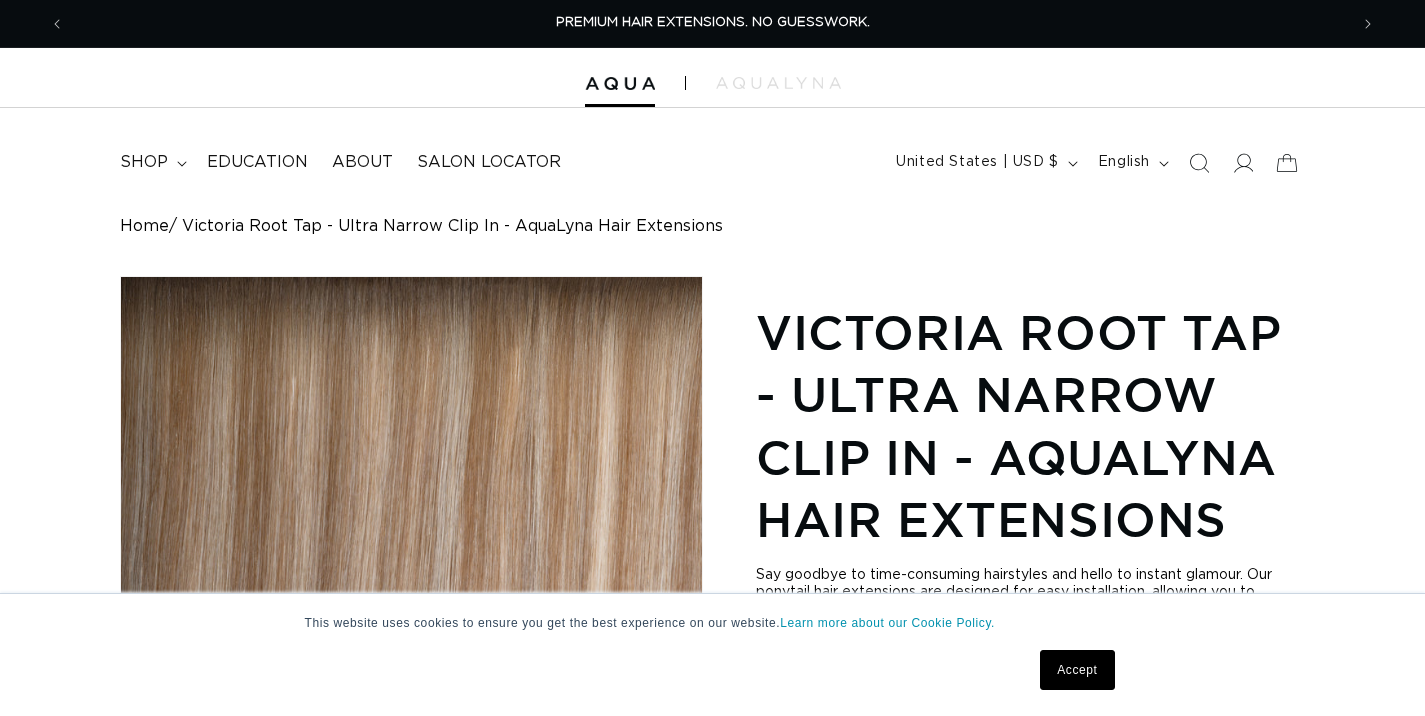 scroll, scrollTop: 0, scrollLeft: 0, axis: both 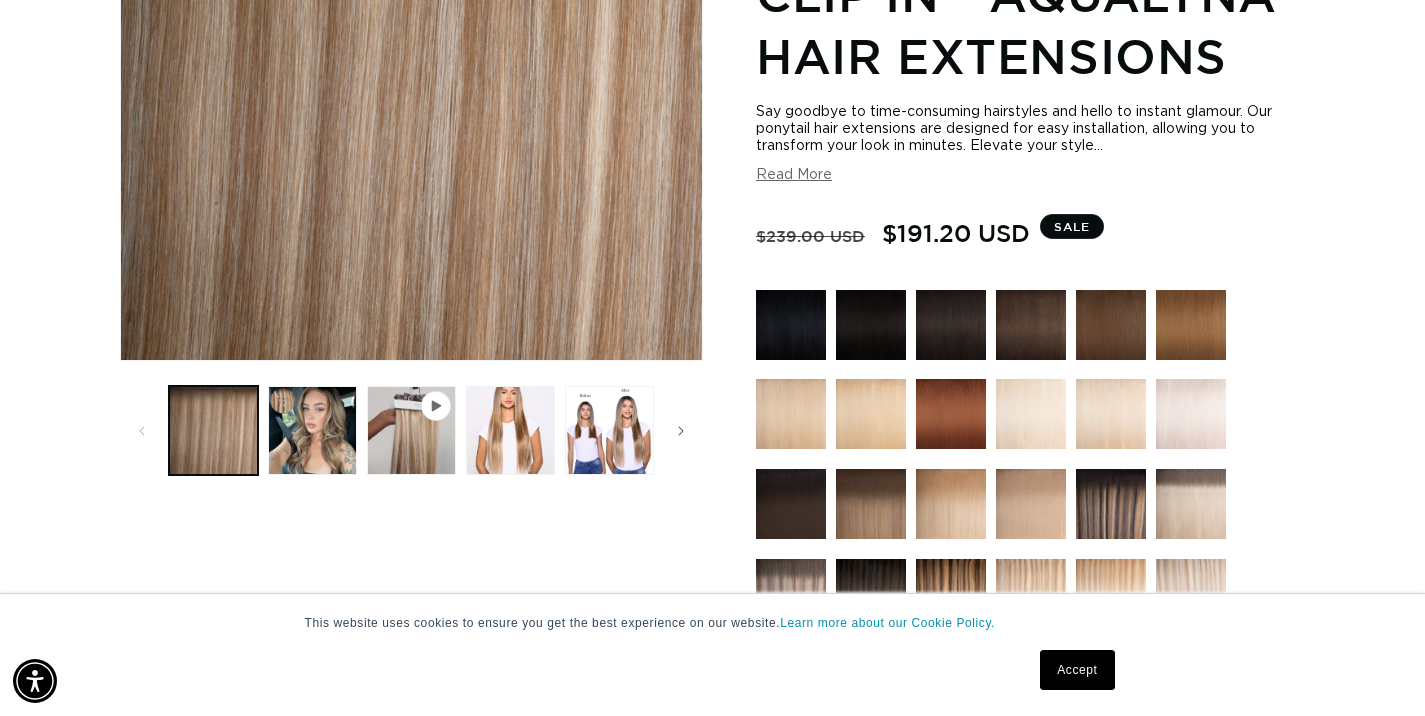 click 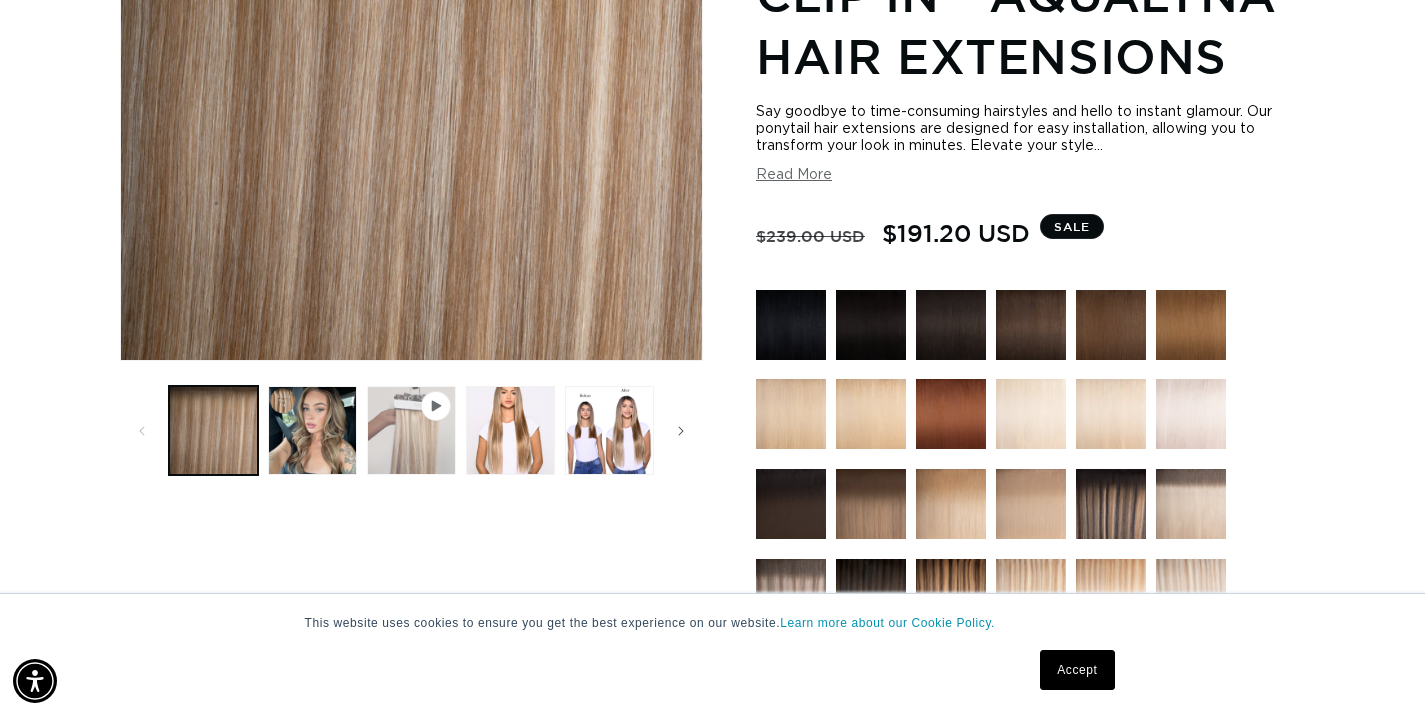 click at bounding box center [411, 430] 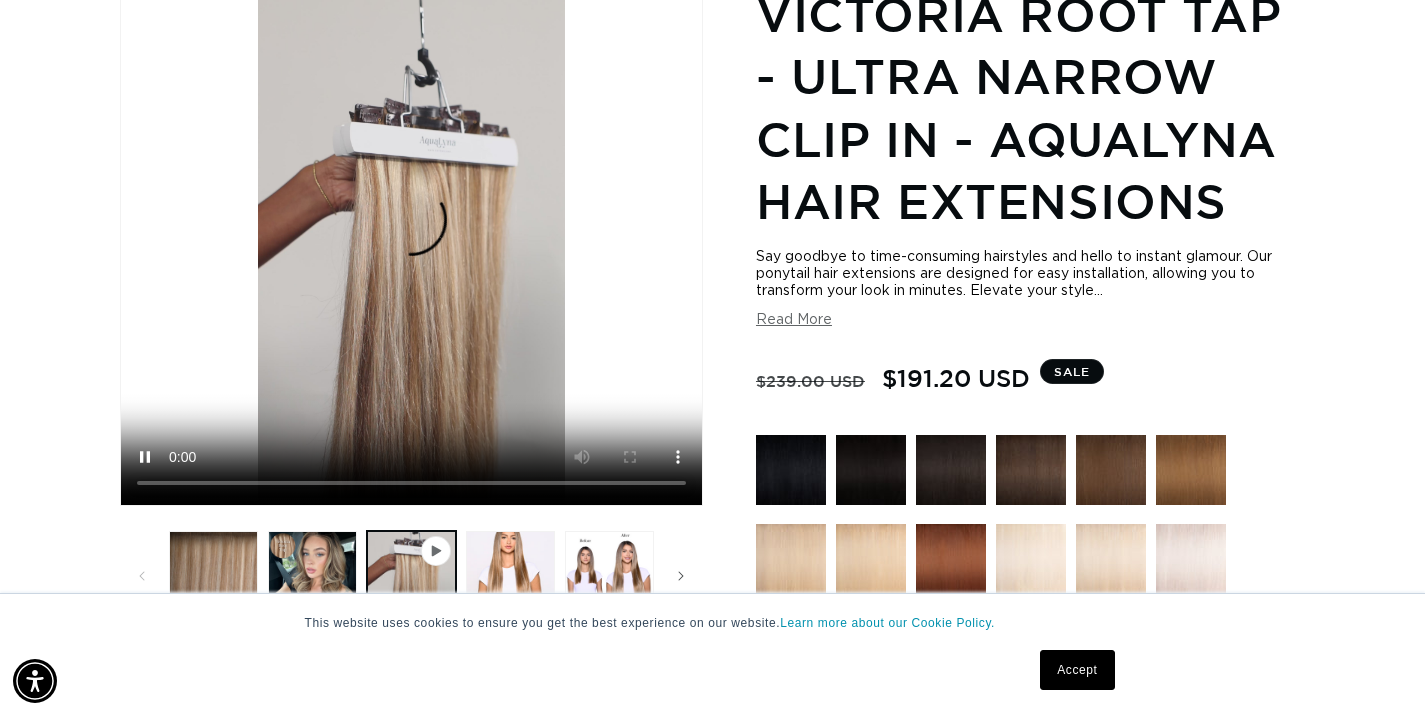 scroll, scrollTop: 276, scrollLeft: 0, axis: vertical 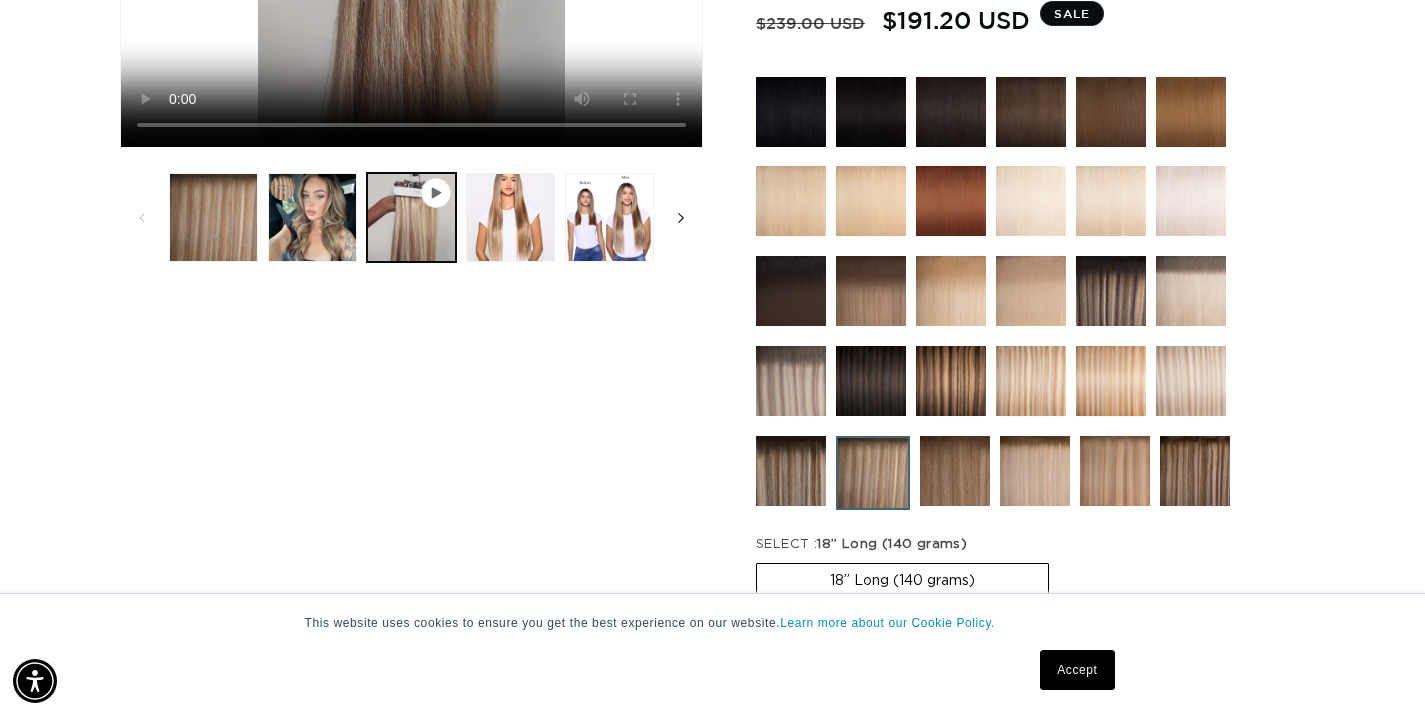 click at bounding box center [681, 218] 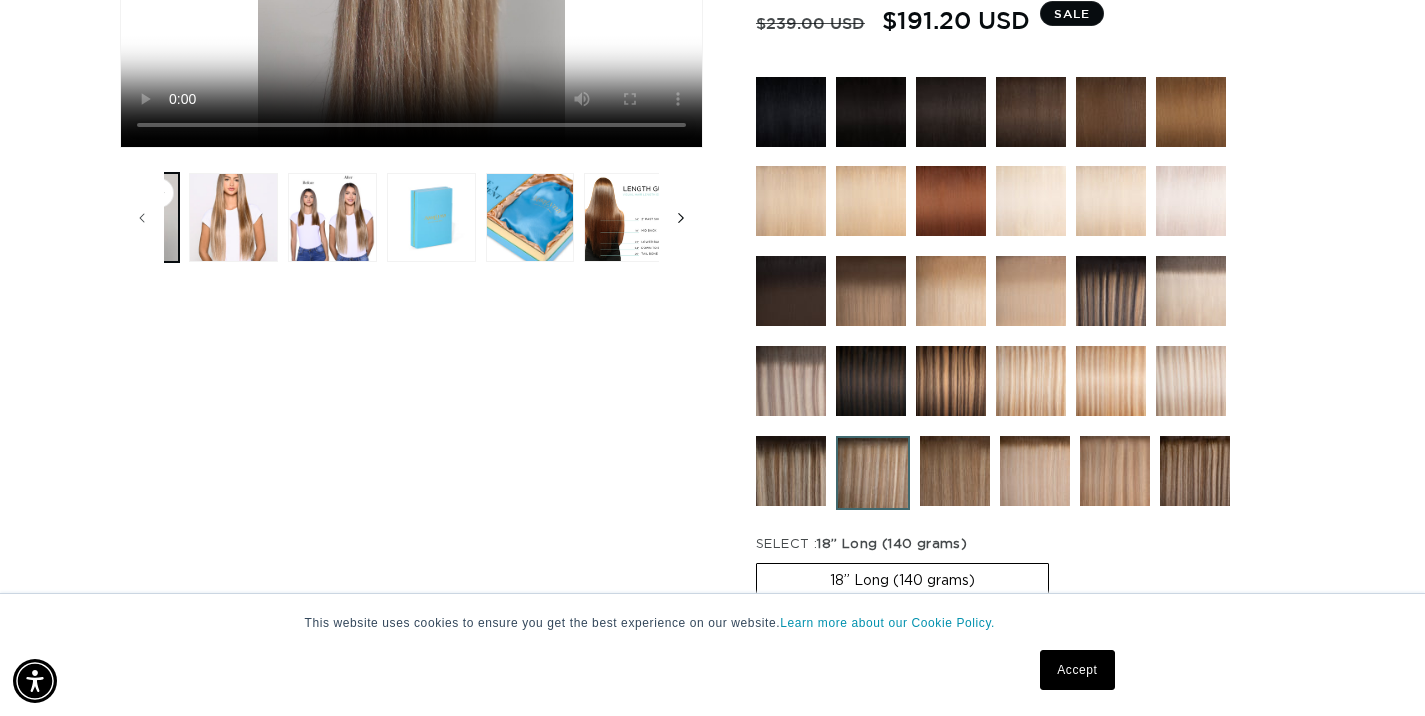 scroll, scrollTop: 0, scrollLeft: 297, axis: horizontal 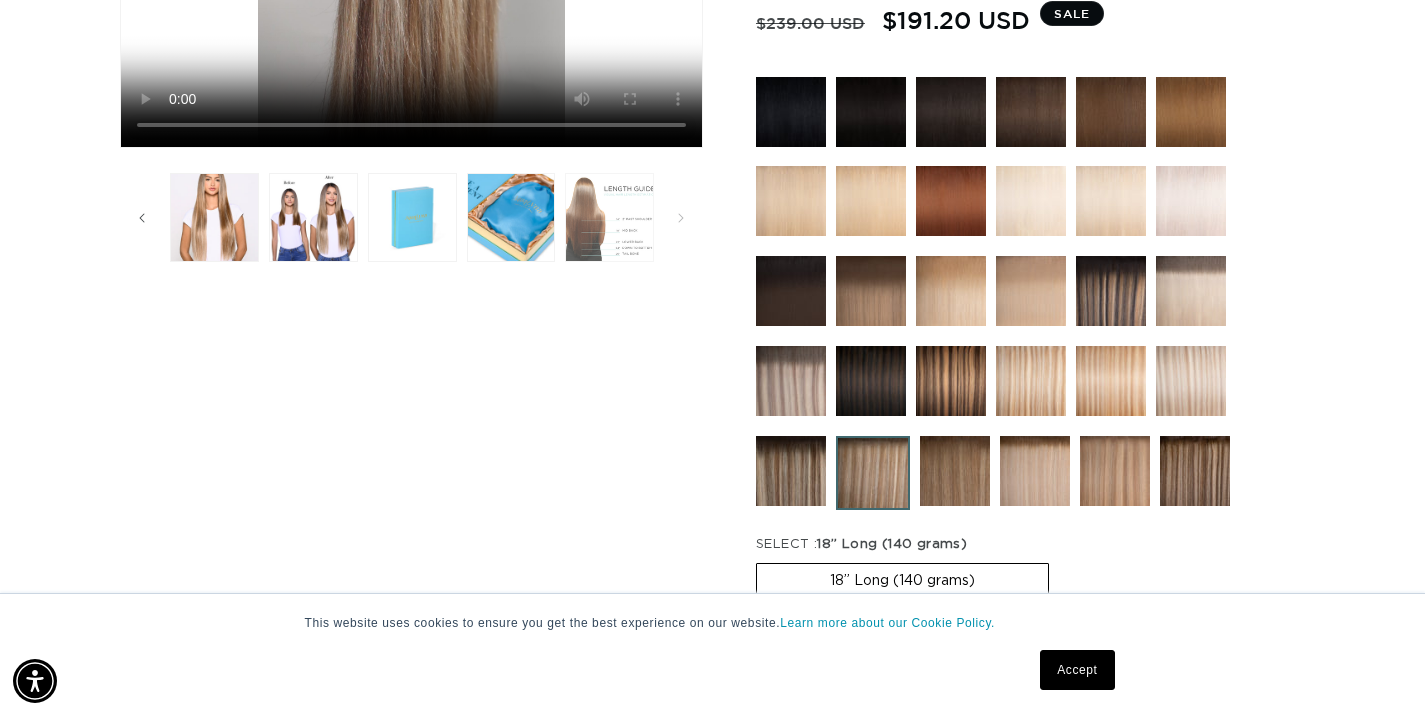 click at bounding box center (609, 217) 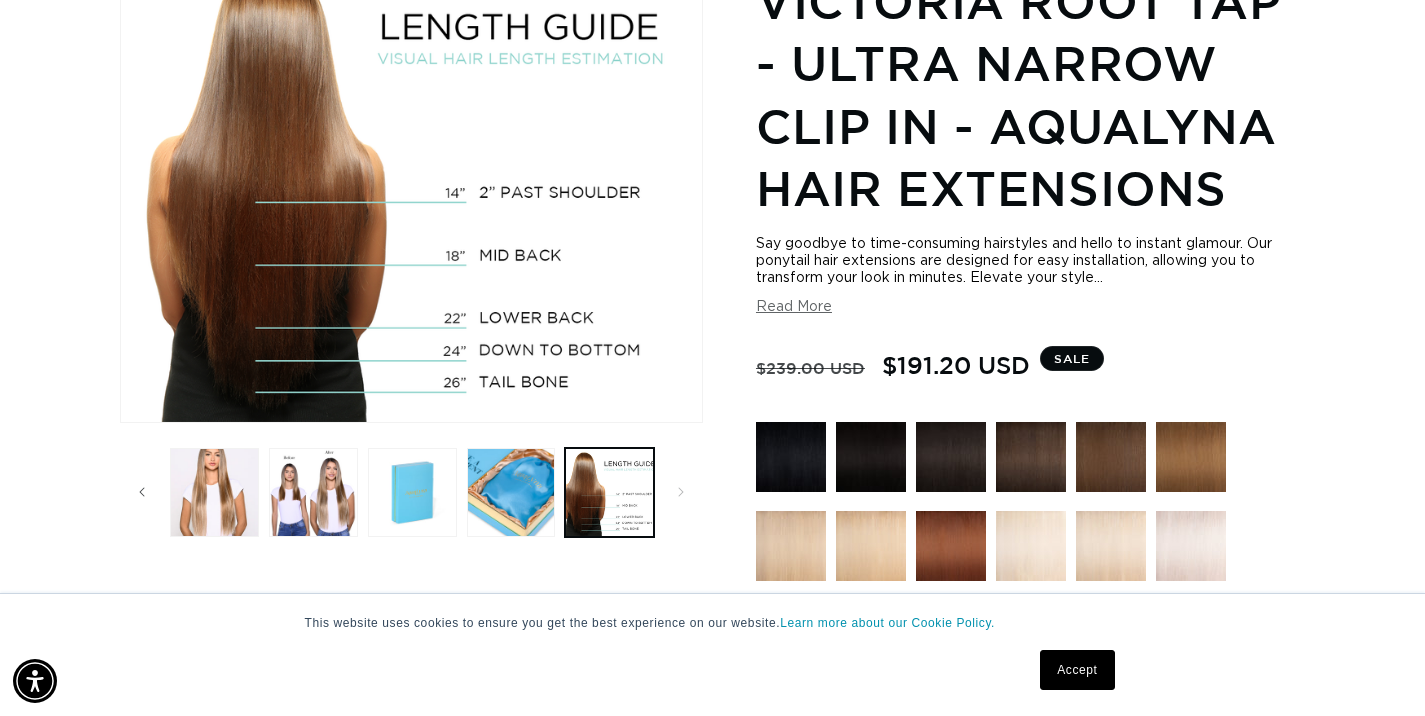 scroll, scrollTop: 276, scrollLeft: 0, axis: vertical 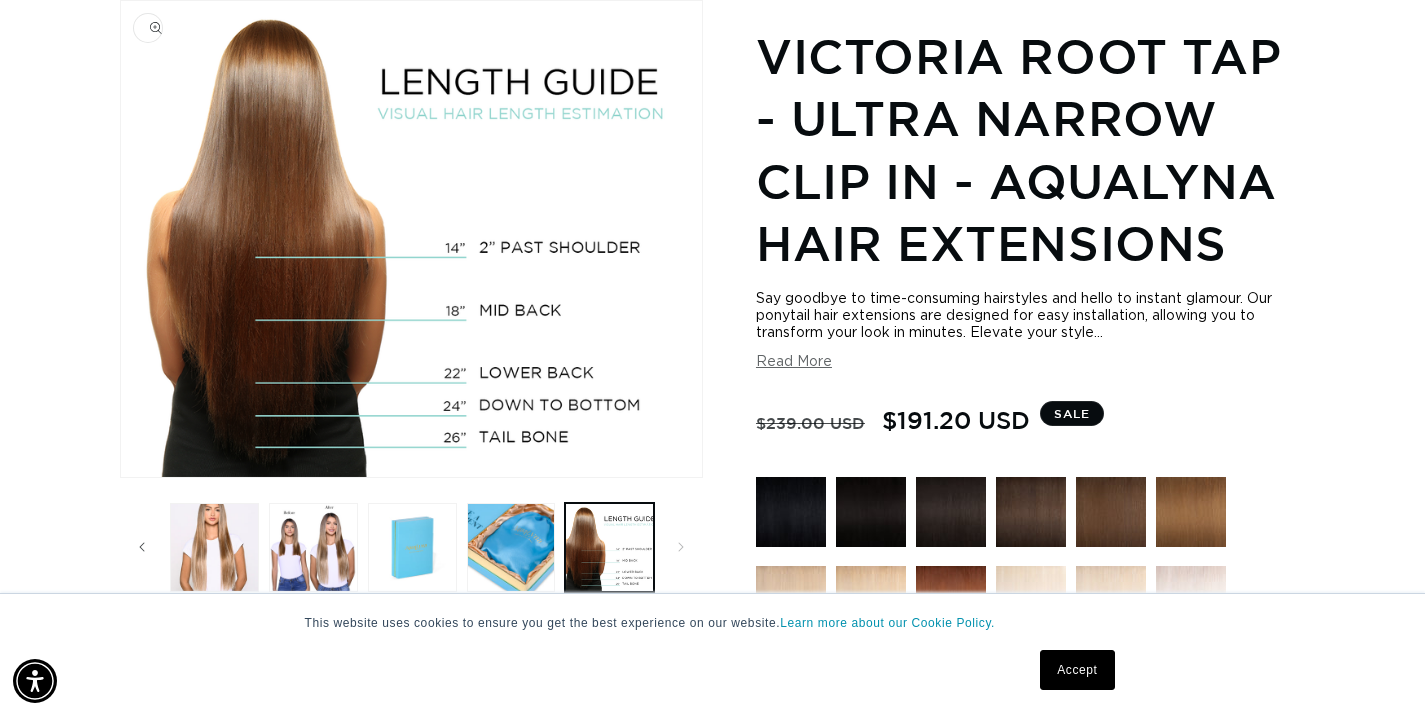 click at bounding box center (411, 239) 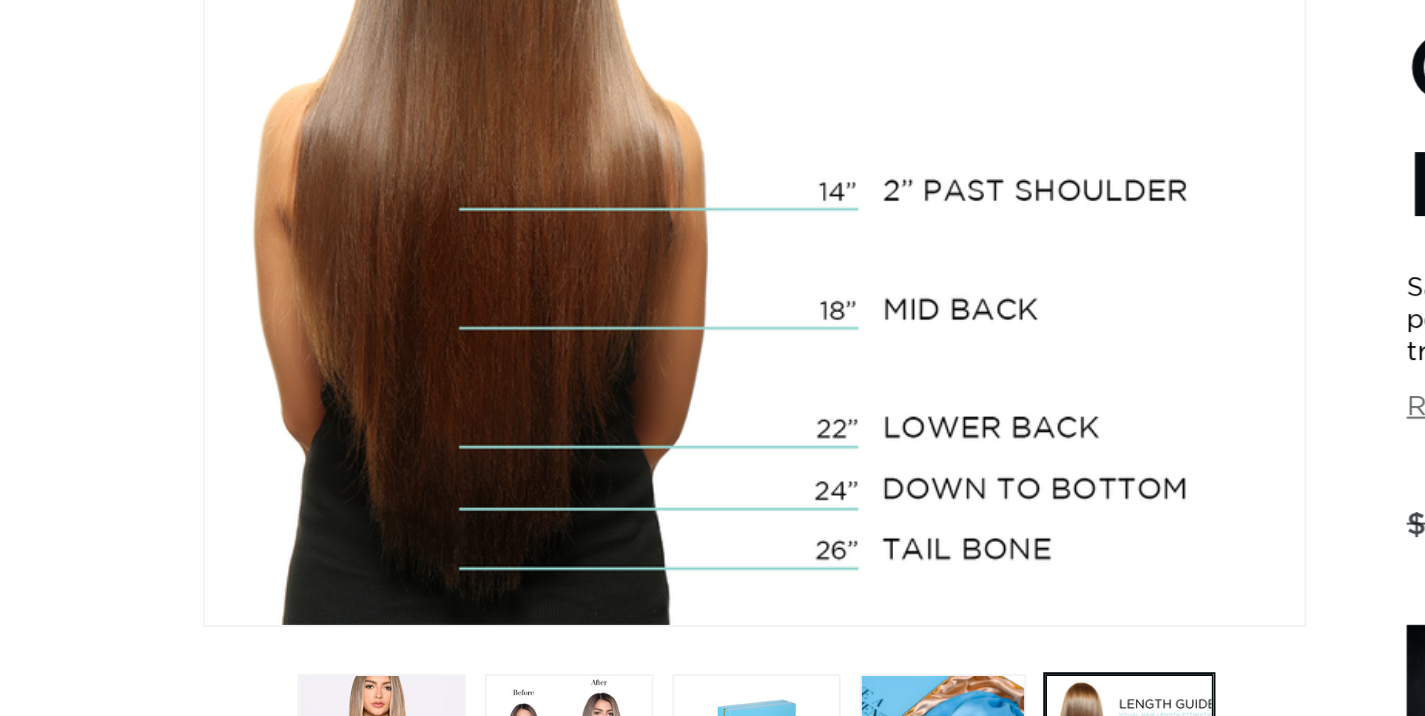 scroll, scrollTop: 0, scrollLeft: 2566, axis: horizontal 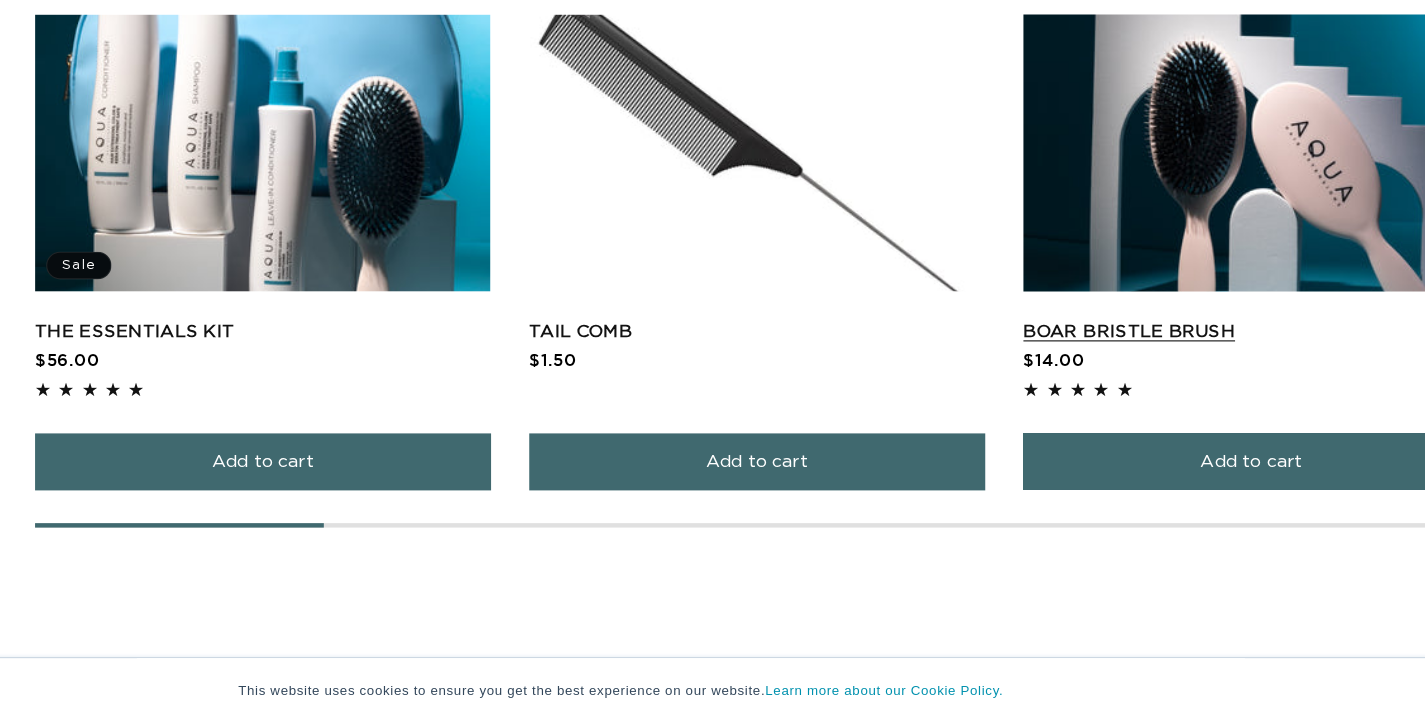 click on "Boar Bristle Brush" at bounding box center [1218, 299] 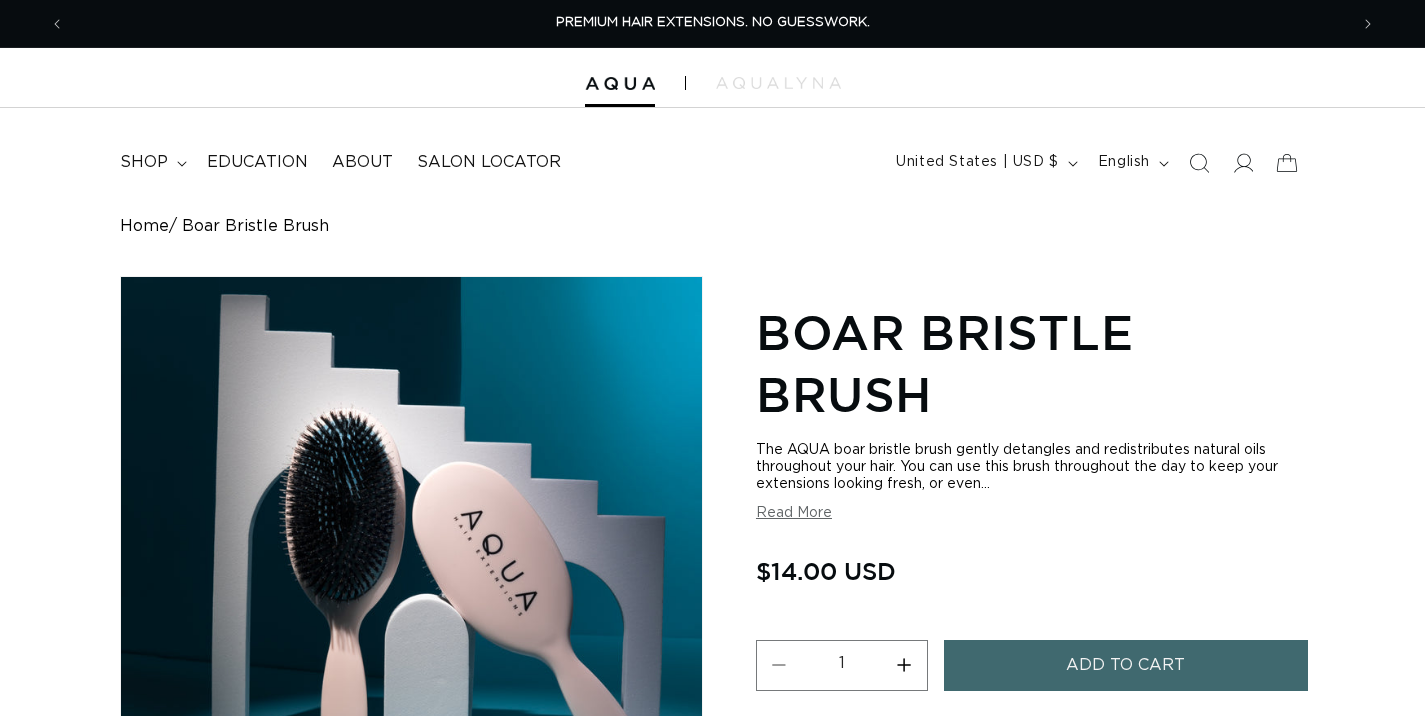 scroll, scrollTop: 0, scrollLeft: 0, axis: both 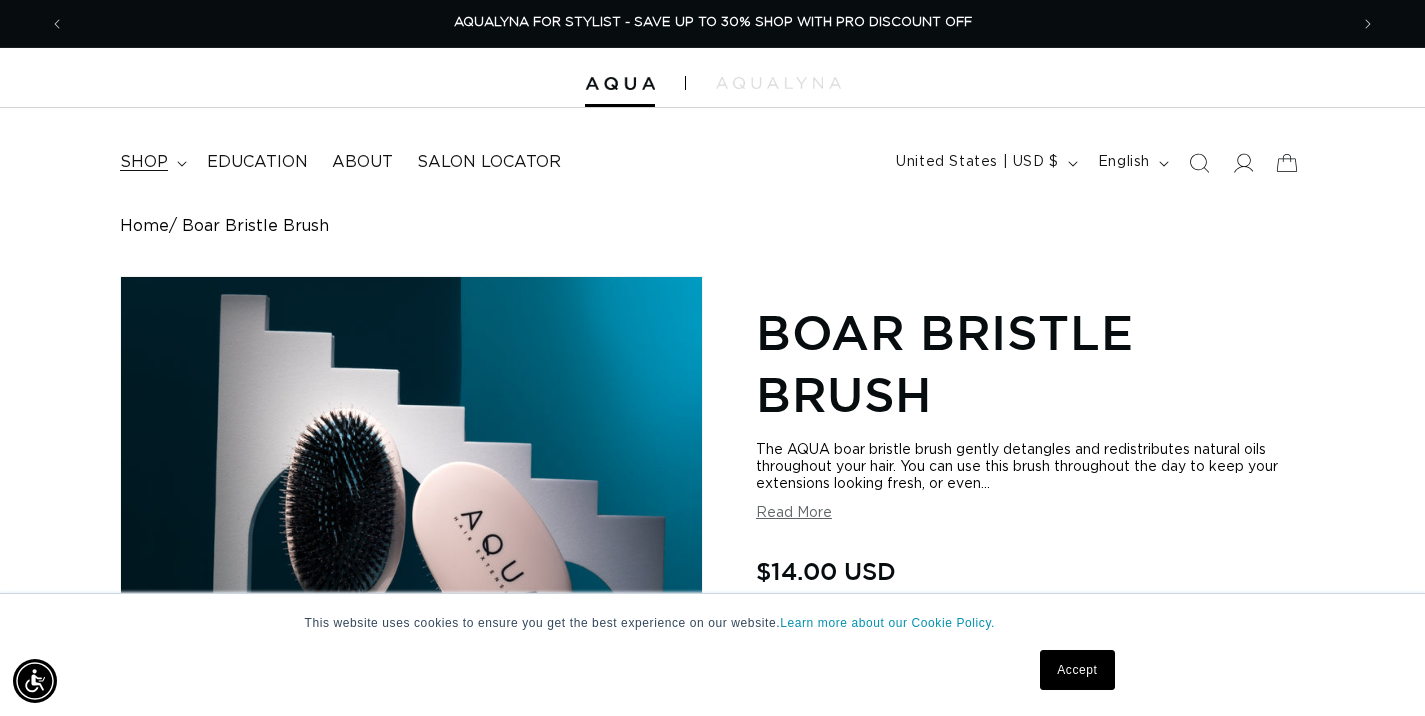 click on "shop" at bounding box center (144, 162) 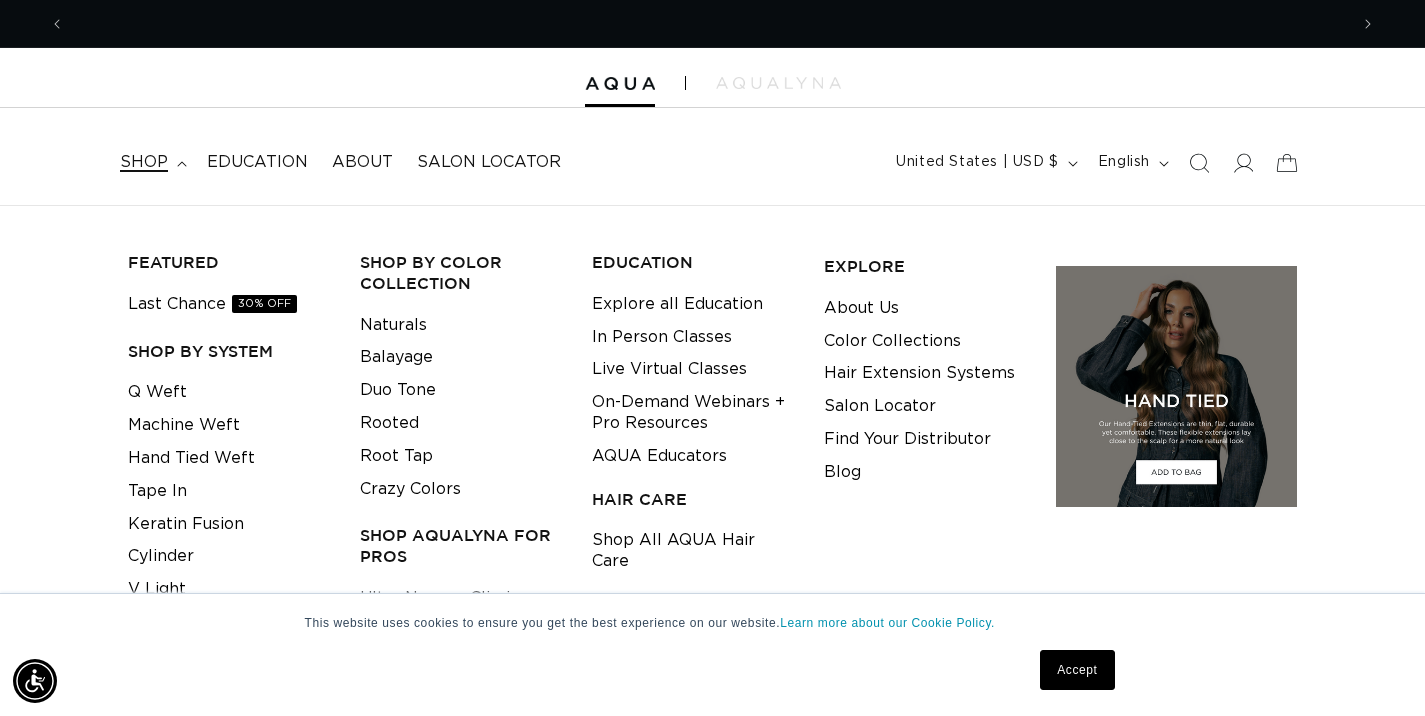 scroll, scrollTop: 0, scrollLeft: 0, axis: both 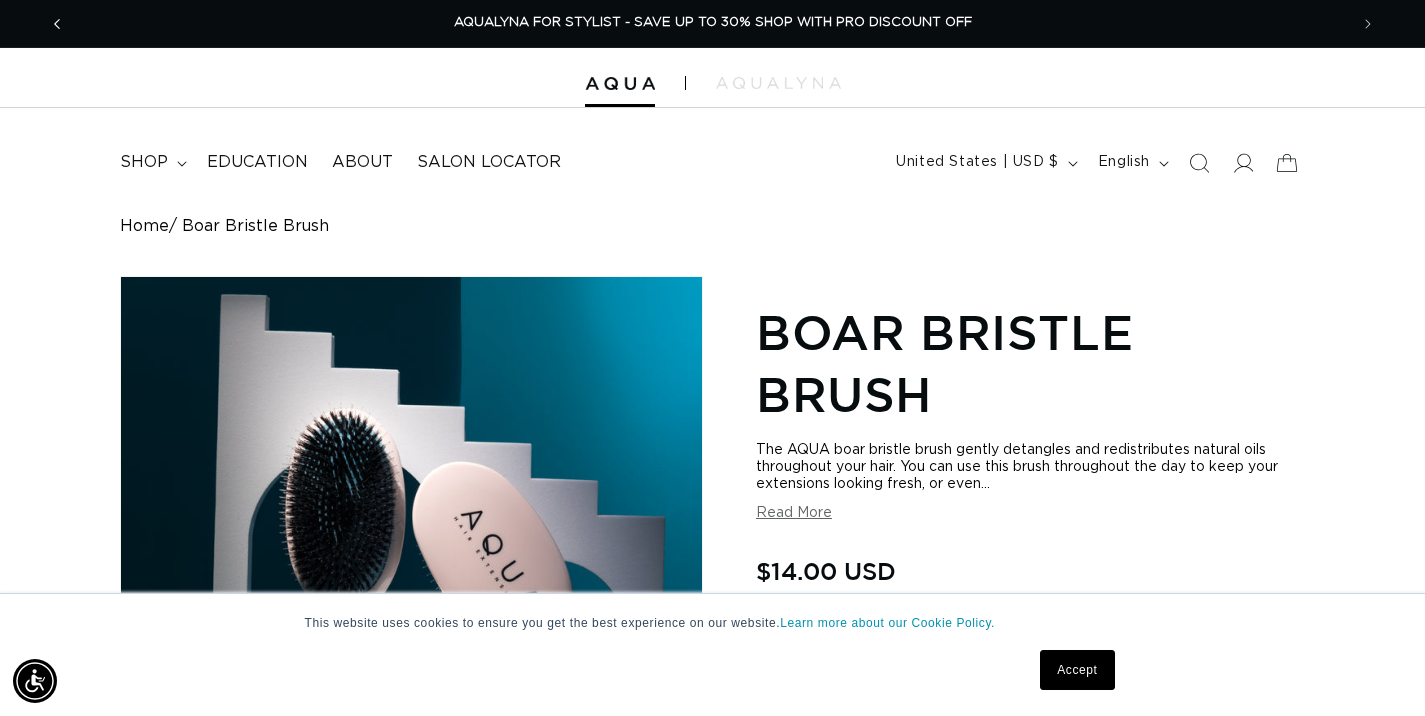 click 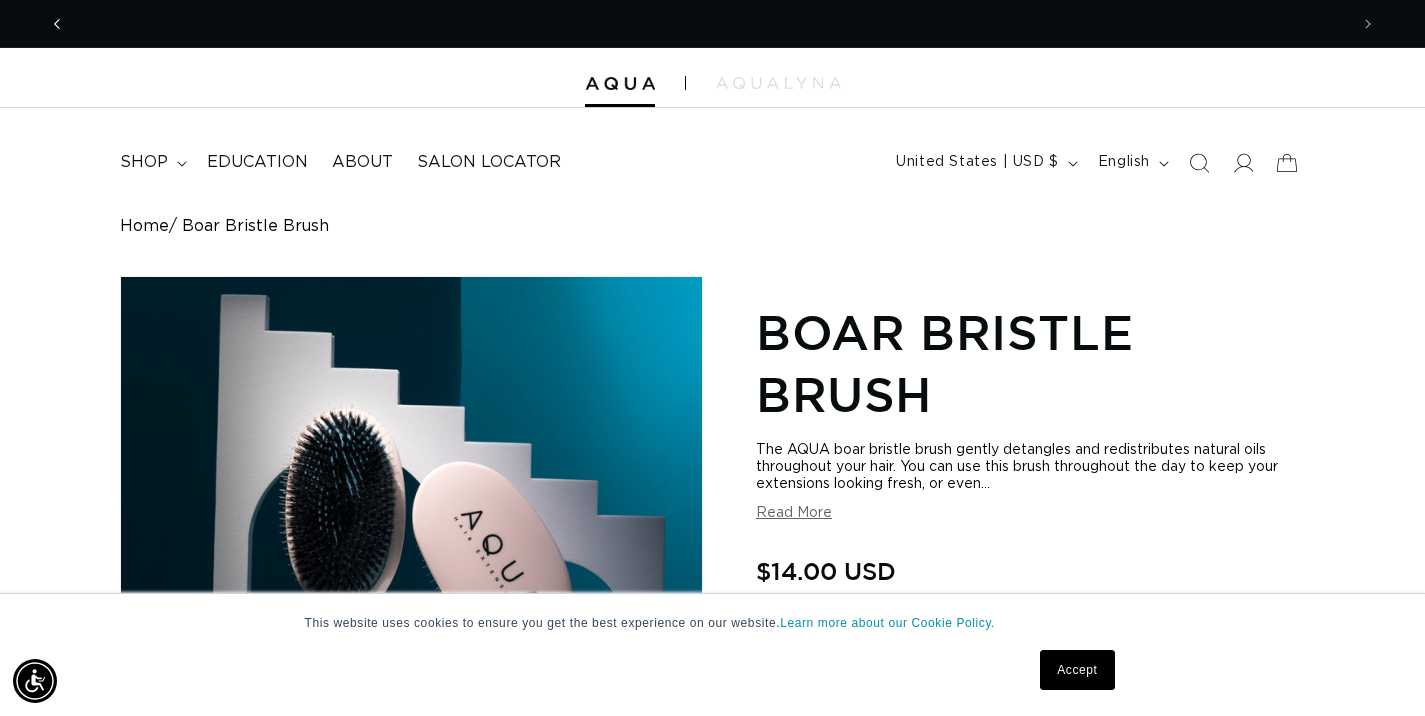 scroll, scrollTop: 0, scrollLeft: 1283, axis: horizontal 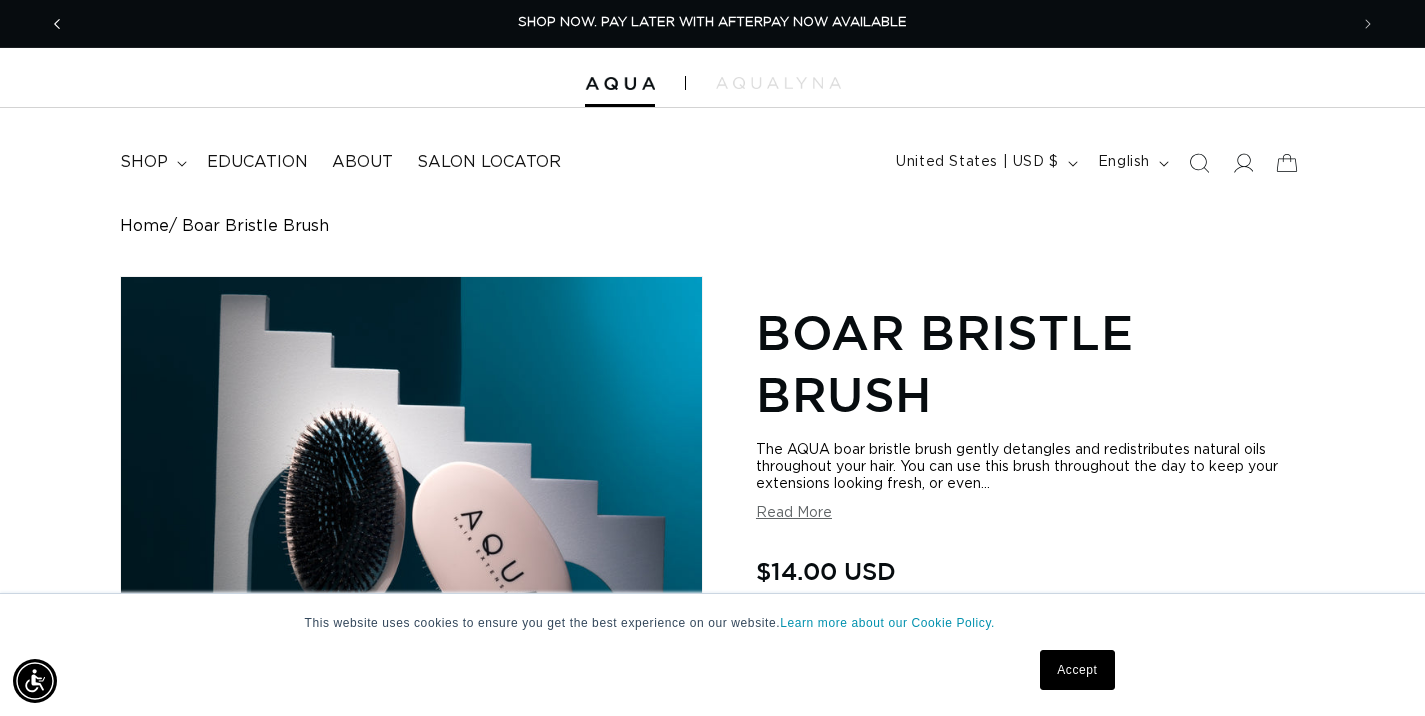 click 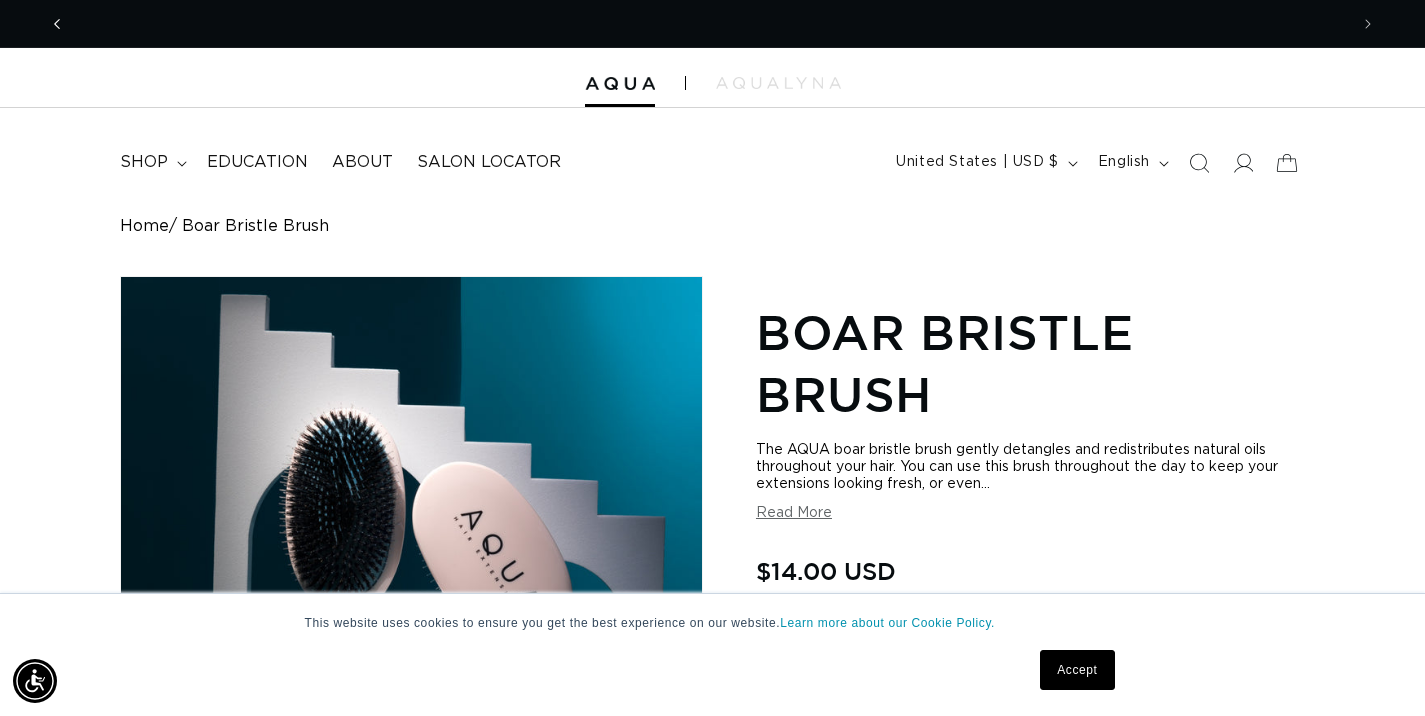 scroll, scrollTop: 0, scrollLeft: 0, axis: both 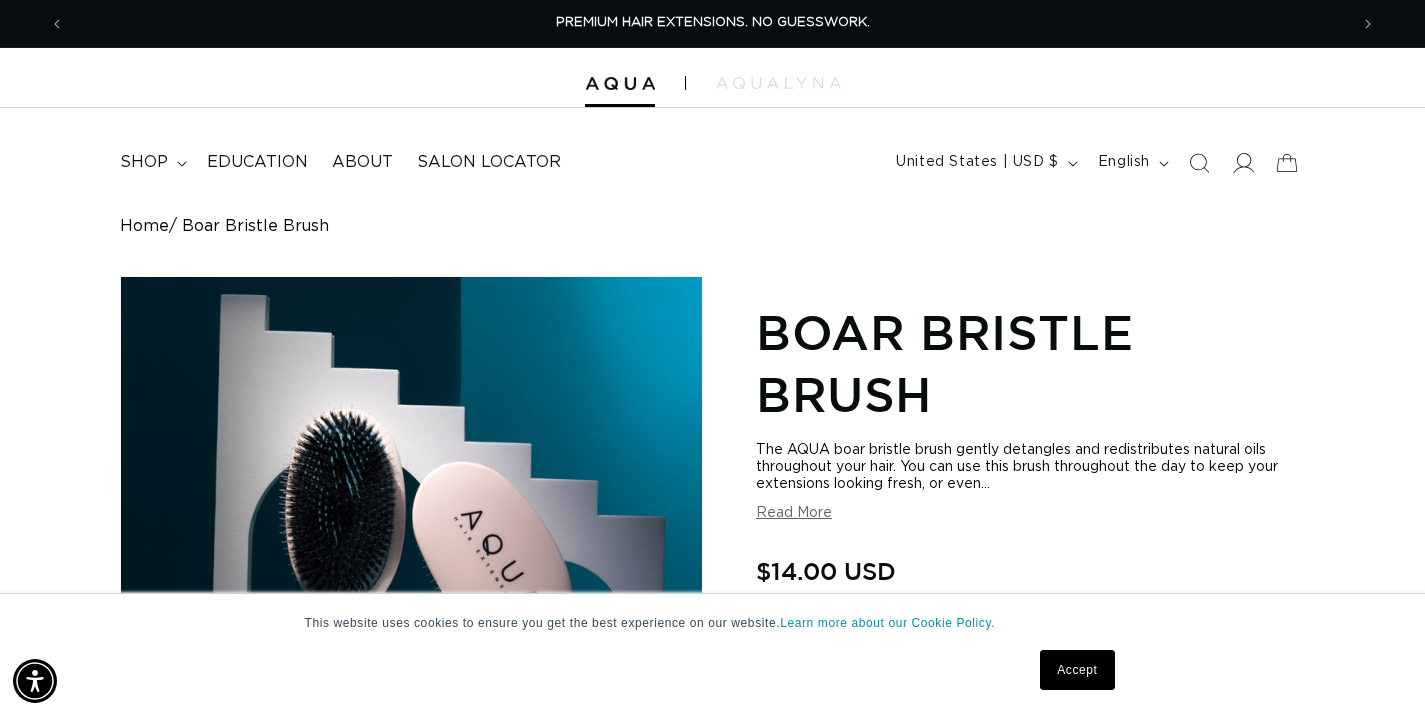 click 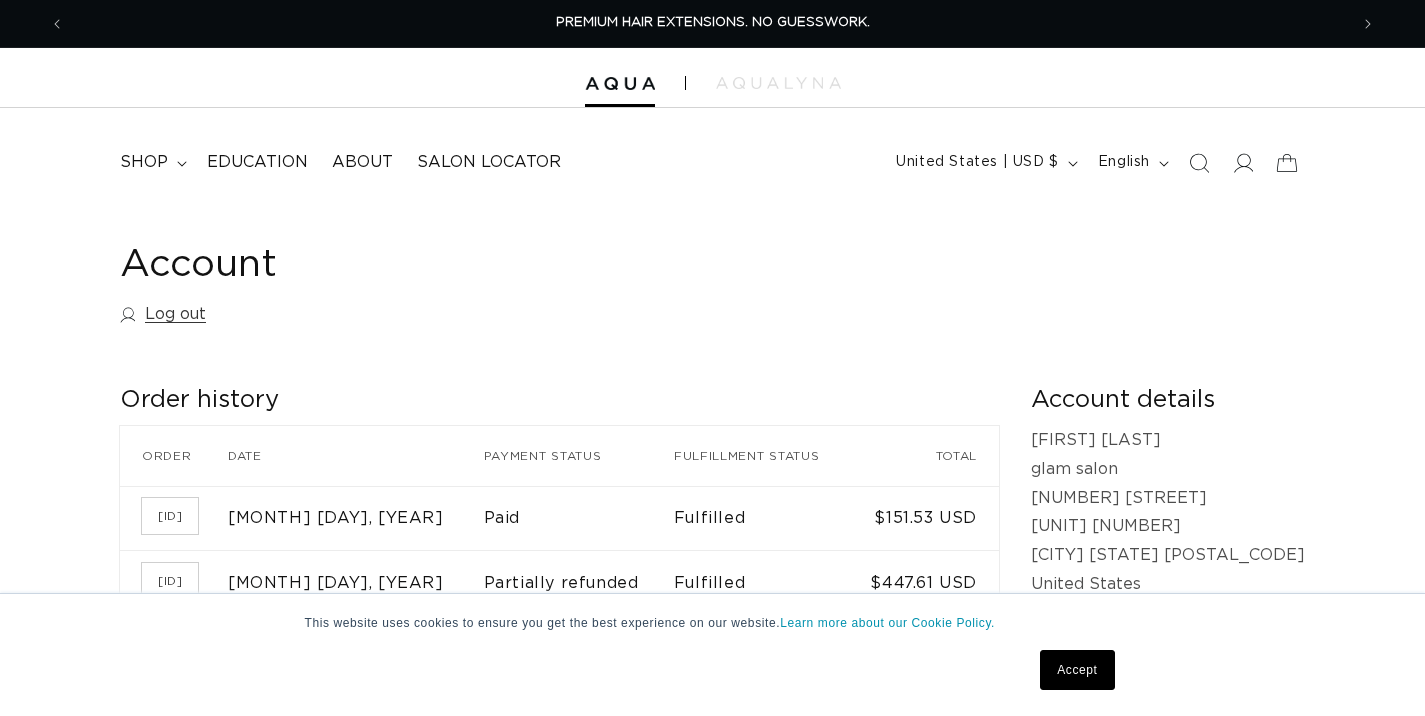 scroll, scrollTop: 0, scrollLeft: 0, axis: both 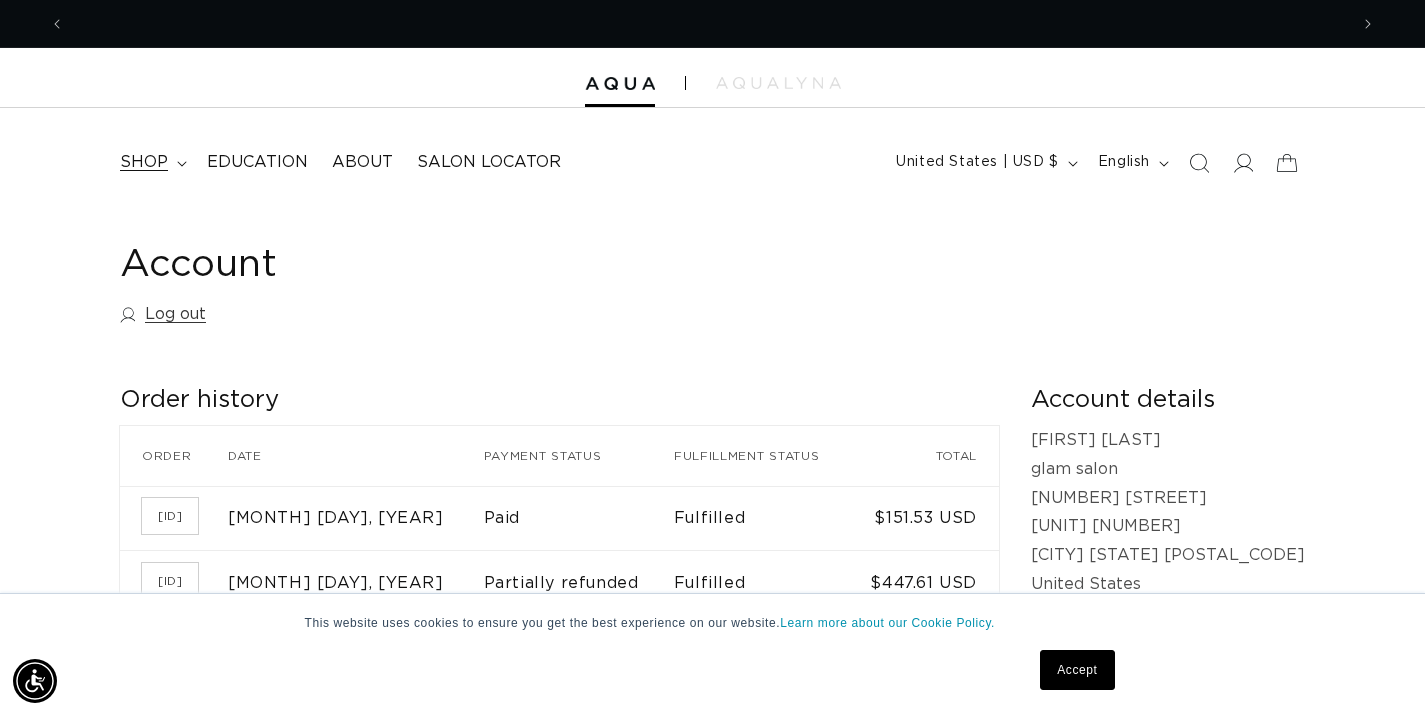 click on "shop" at bounding box center [144, 162] 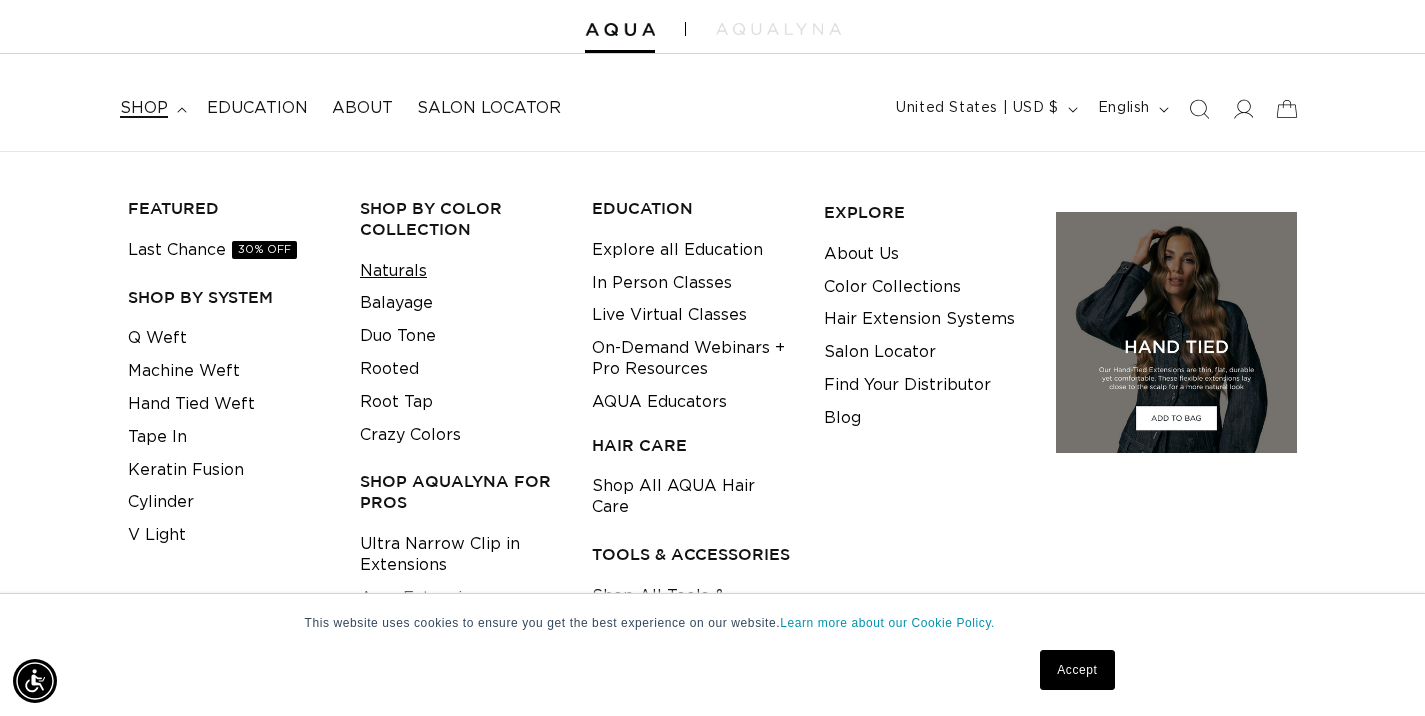 scroll, scrollTop: 65, scrollLeft: 0, axis: vertical 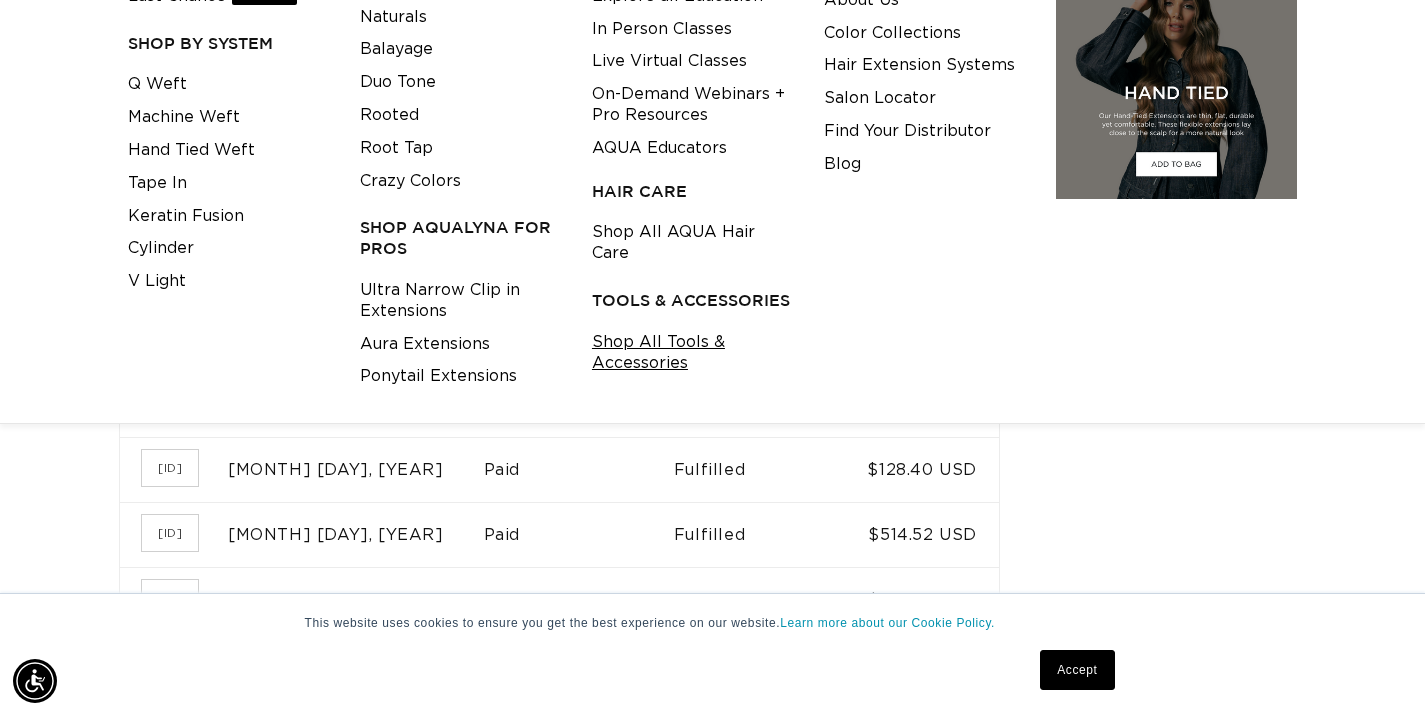 click on "Shop All Tools & Accessories" at bounding box center [692, 353] 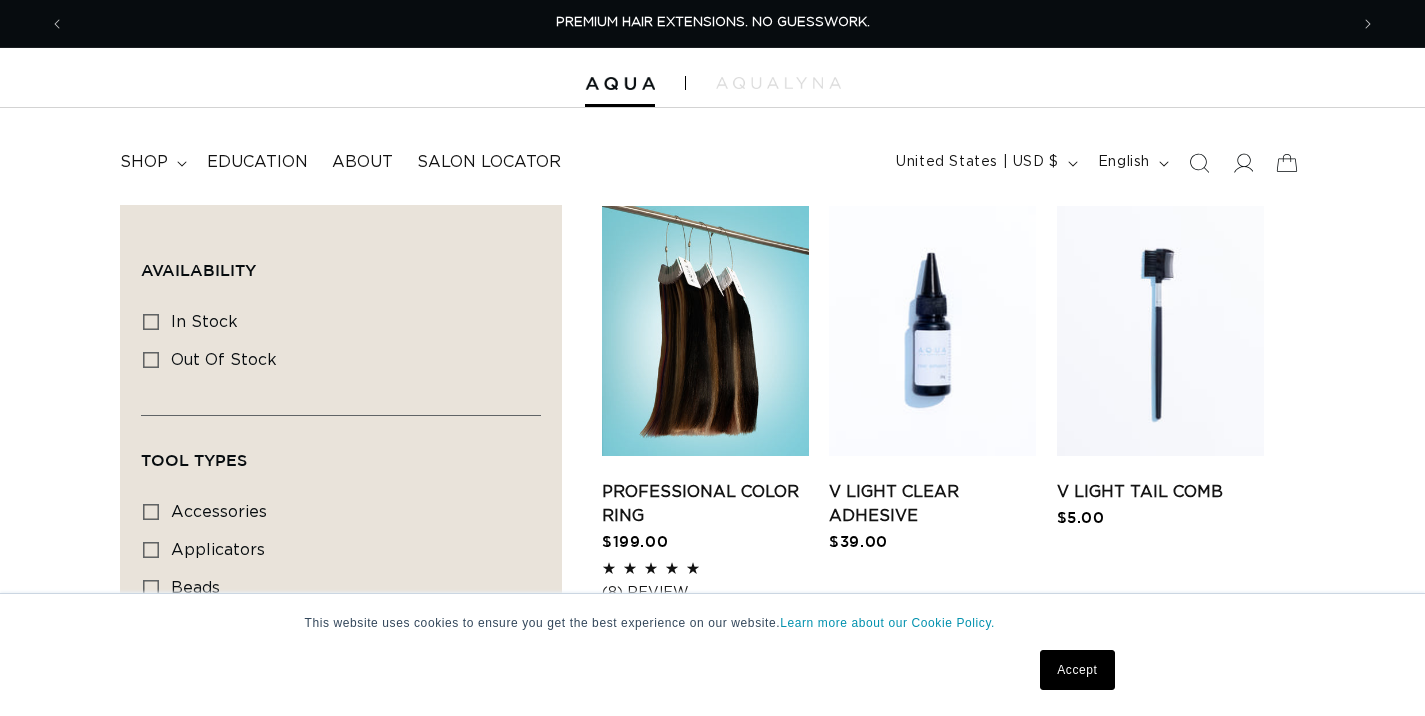 scroll, scrollTop: 0, scrollLeft: 0, axis: both 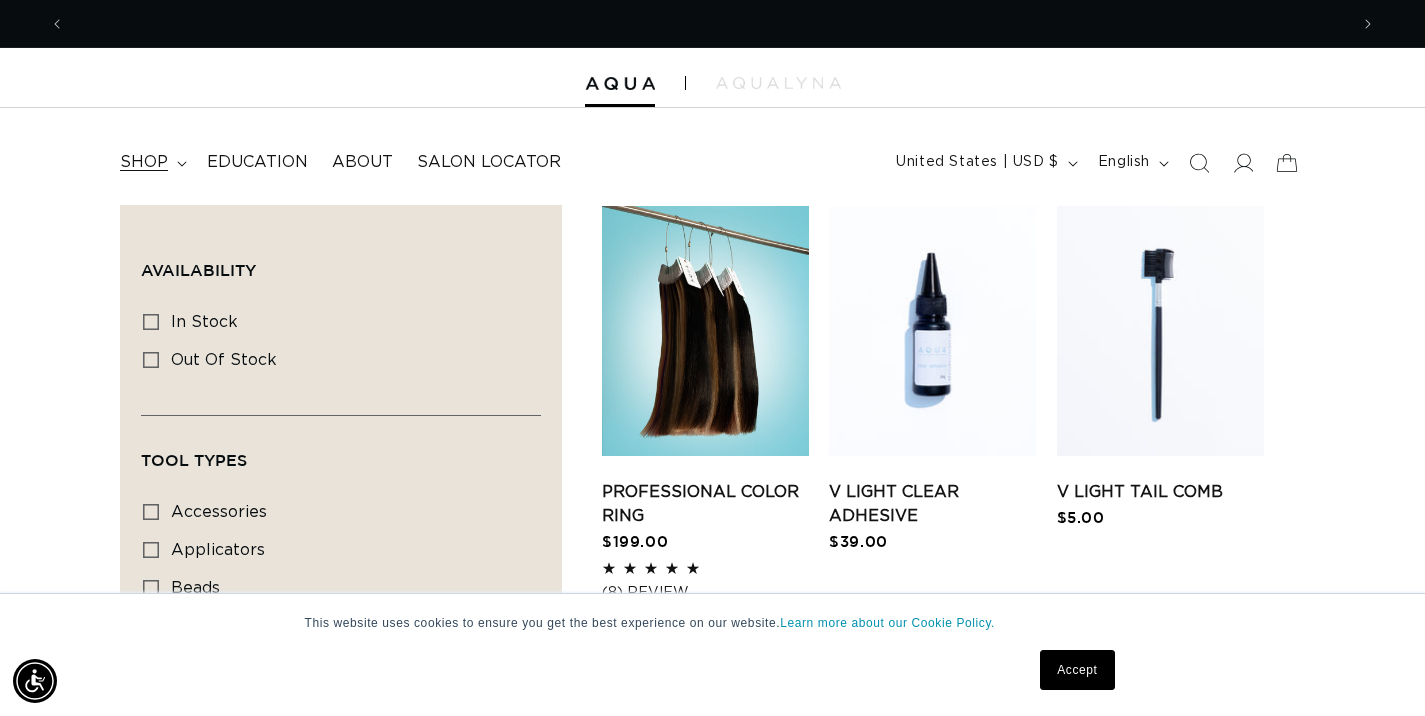 click on "shop" at bounding box center [144, 162] 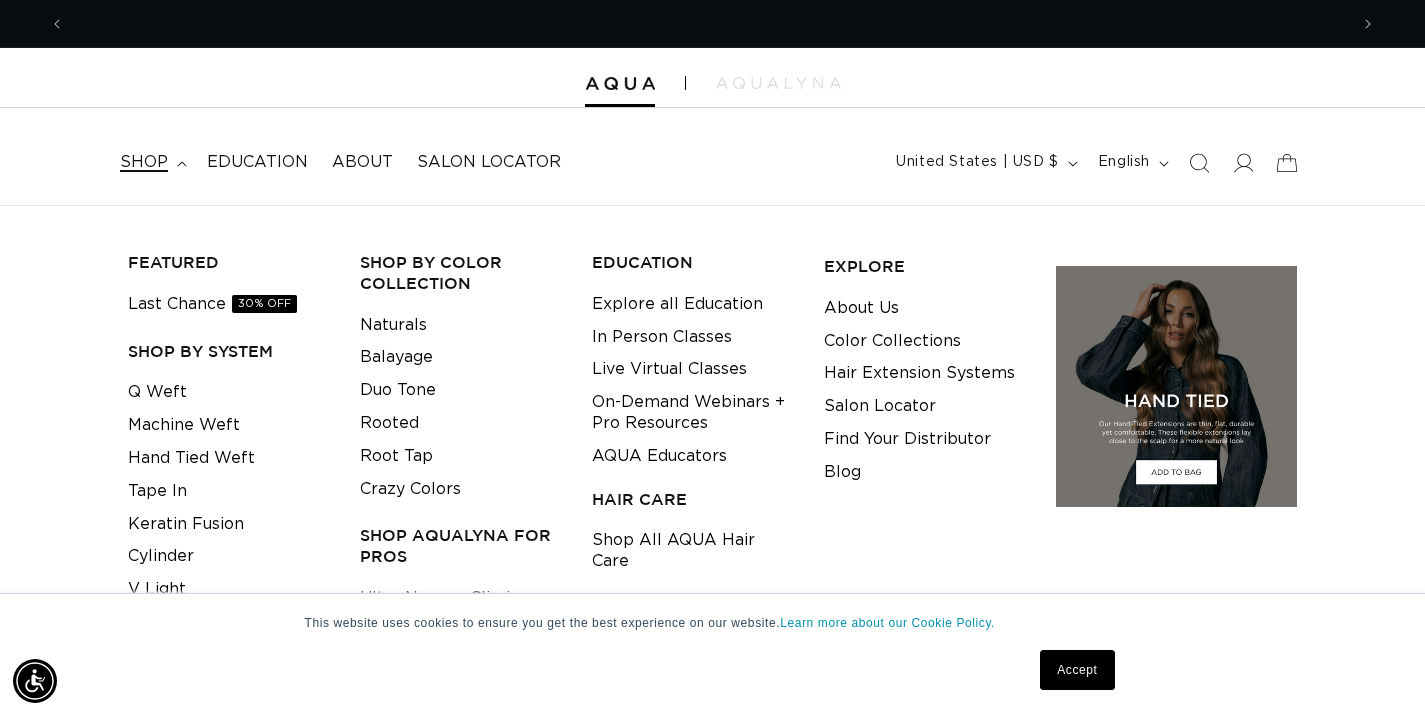scroll, scrollTop: 0, scrollLeft: 2566, axis: horizontal 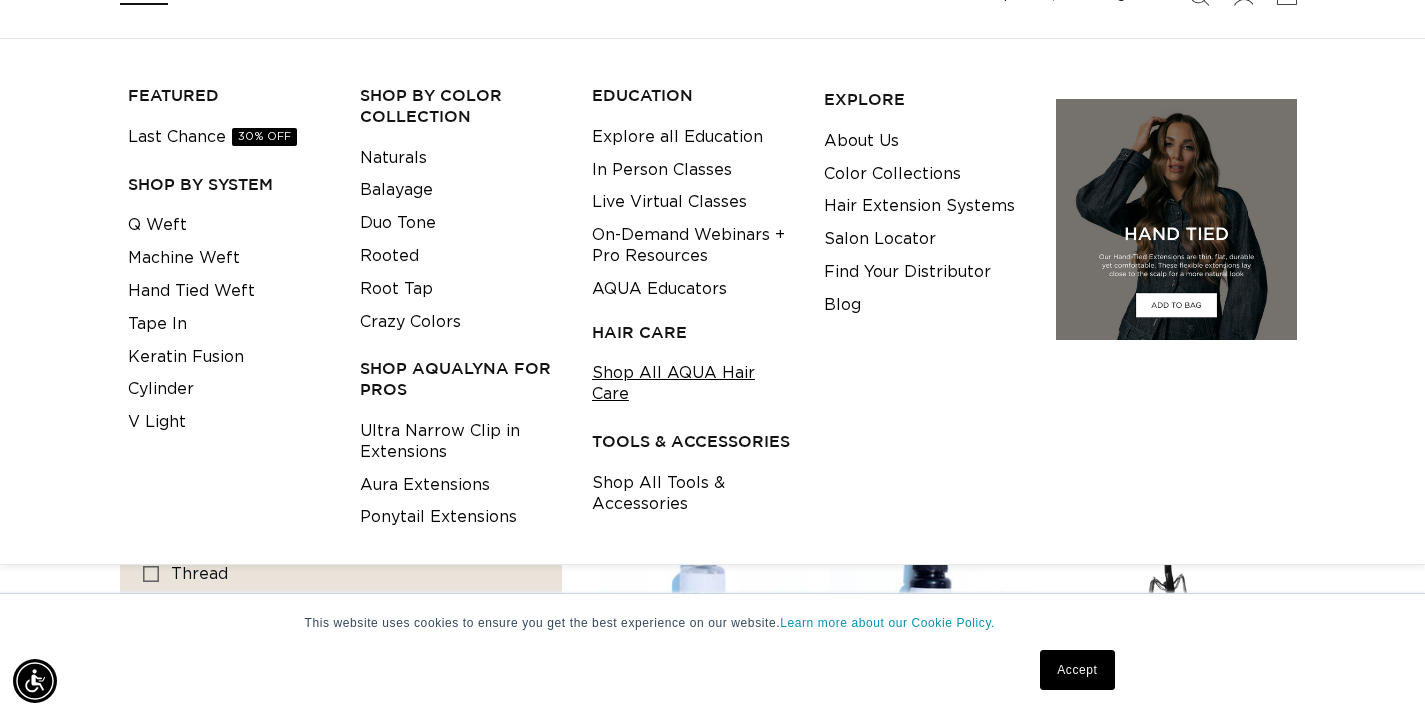 click on "Shop All AQUA Hair Care" at bounding box center (692, 384) 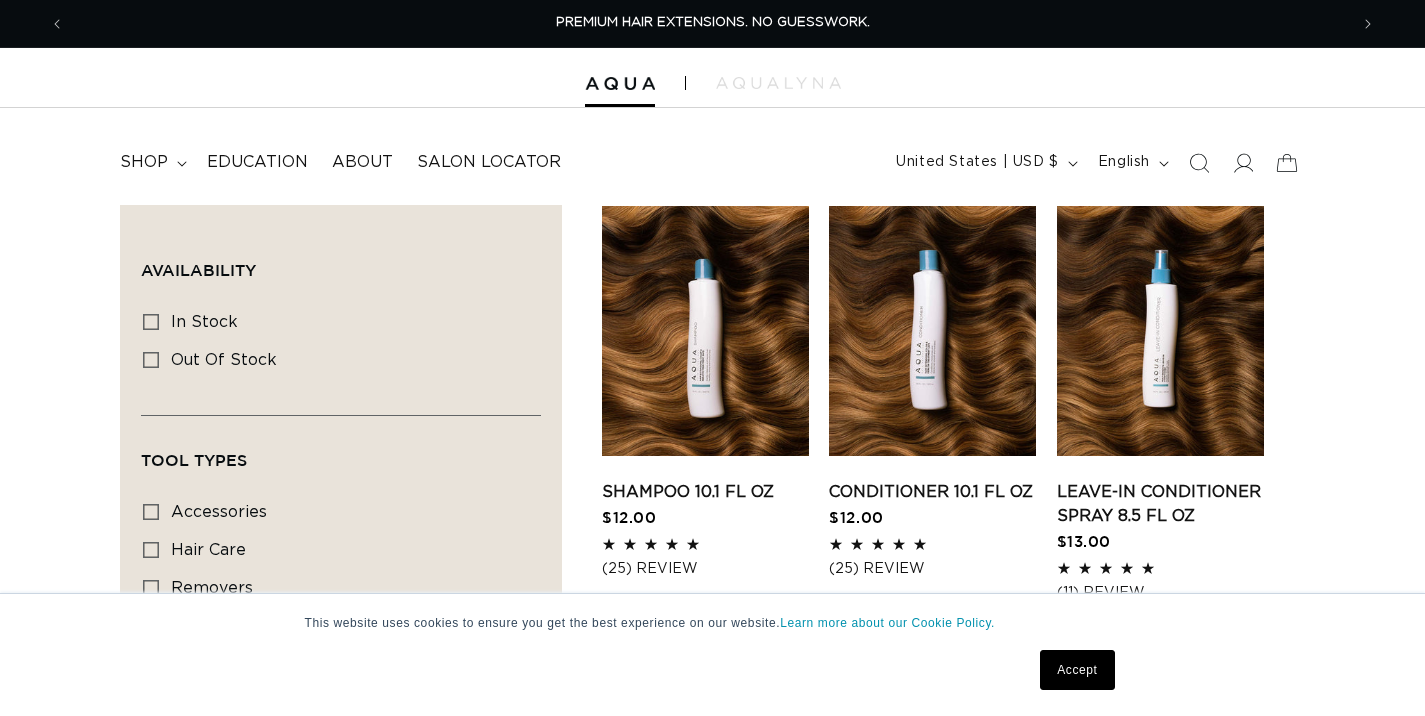 scroll, scrollTop: 0, scrollLeft: 0, axis: both 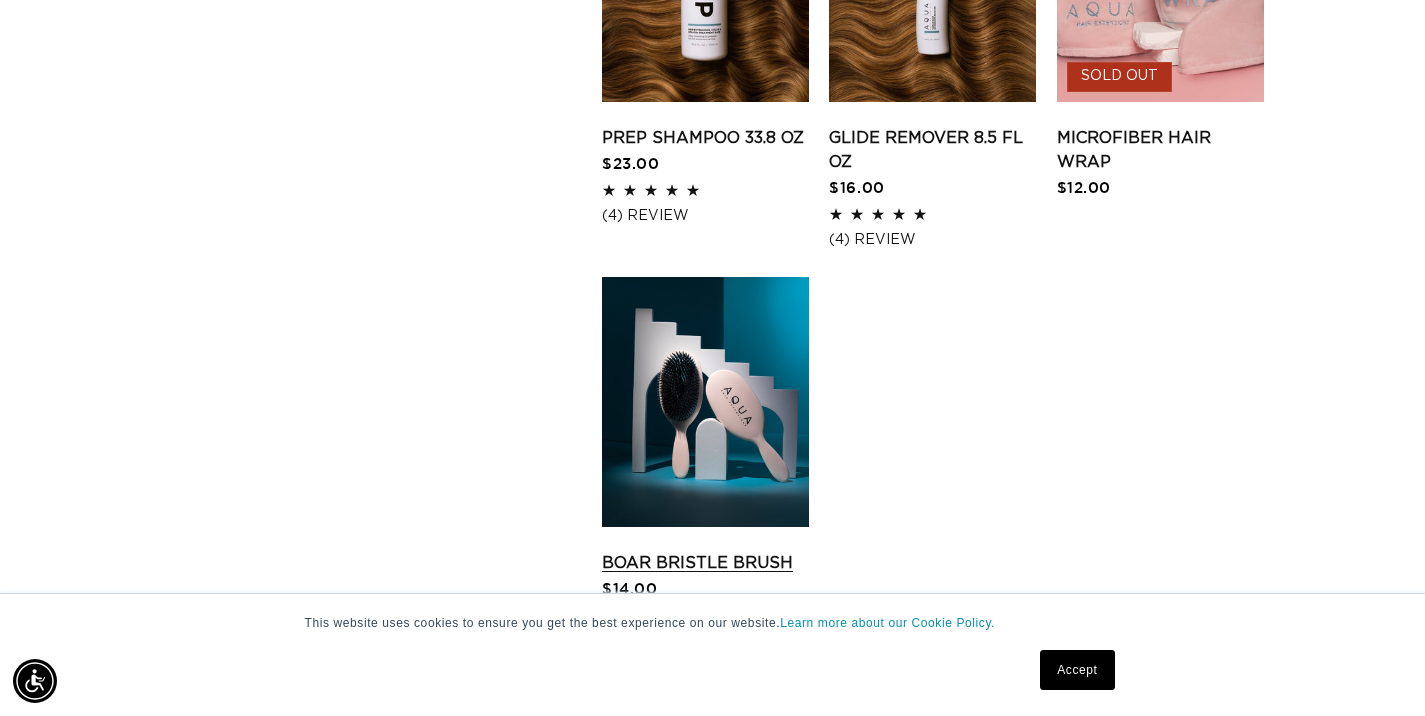 click on "Boar Bristle Brush" at bounding box center (705, 563) 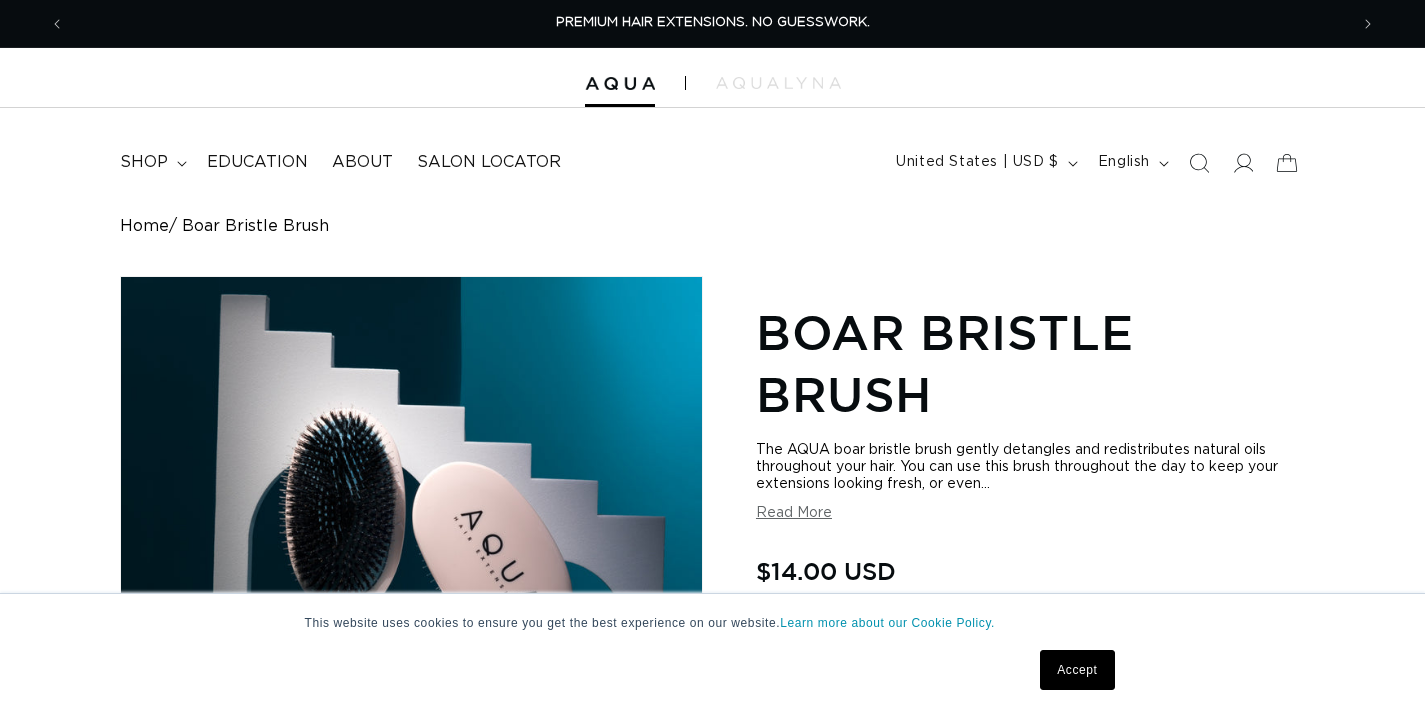 scroll, scrollTop: 0, scrollLeft: 0, axis: both 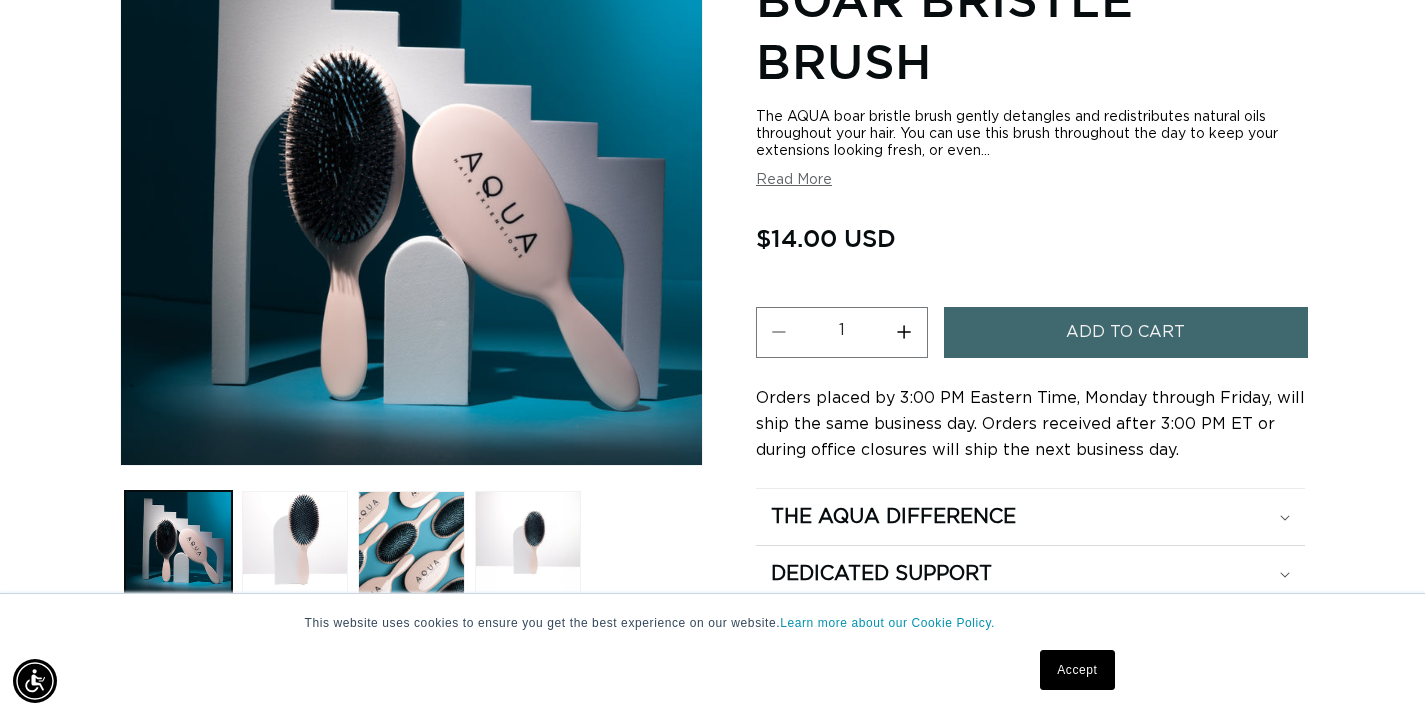 click on "Increase quantity for Boar Bristle Brush" at bounding box center [904, 332] 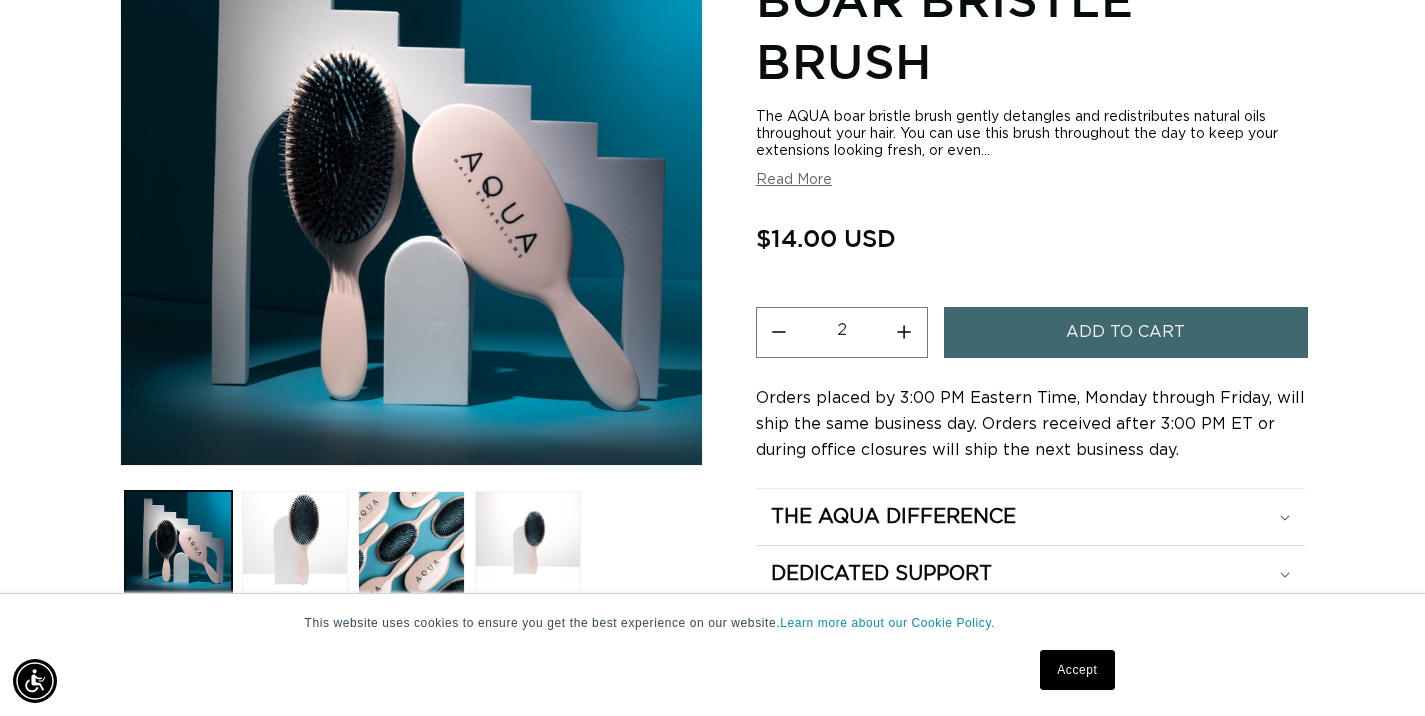click on "Increase quantity for Boar Bristle Brush" at bounding box center (904, 332) 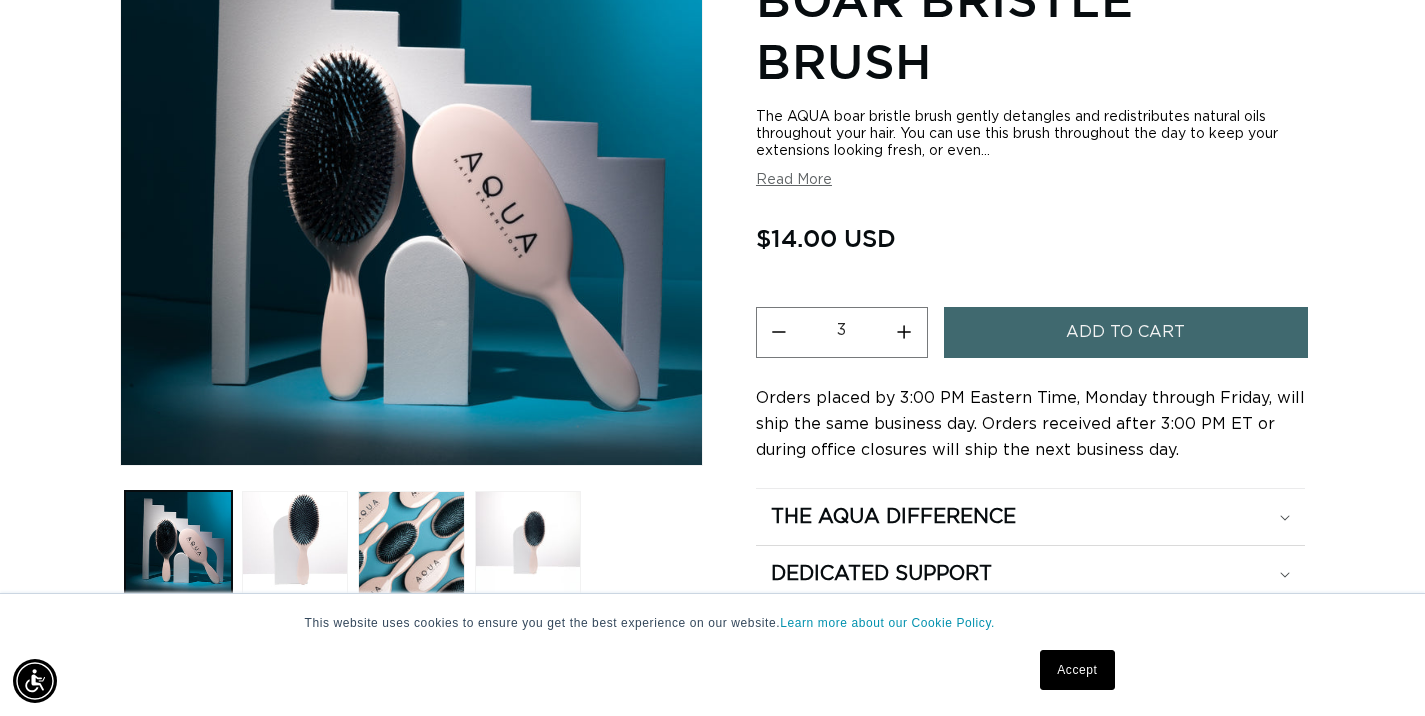 click on "Increase quantity for Boar Bristle Brush" at bounding box center [904, 332] 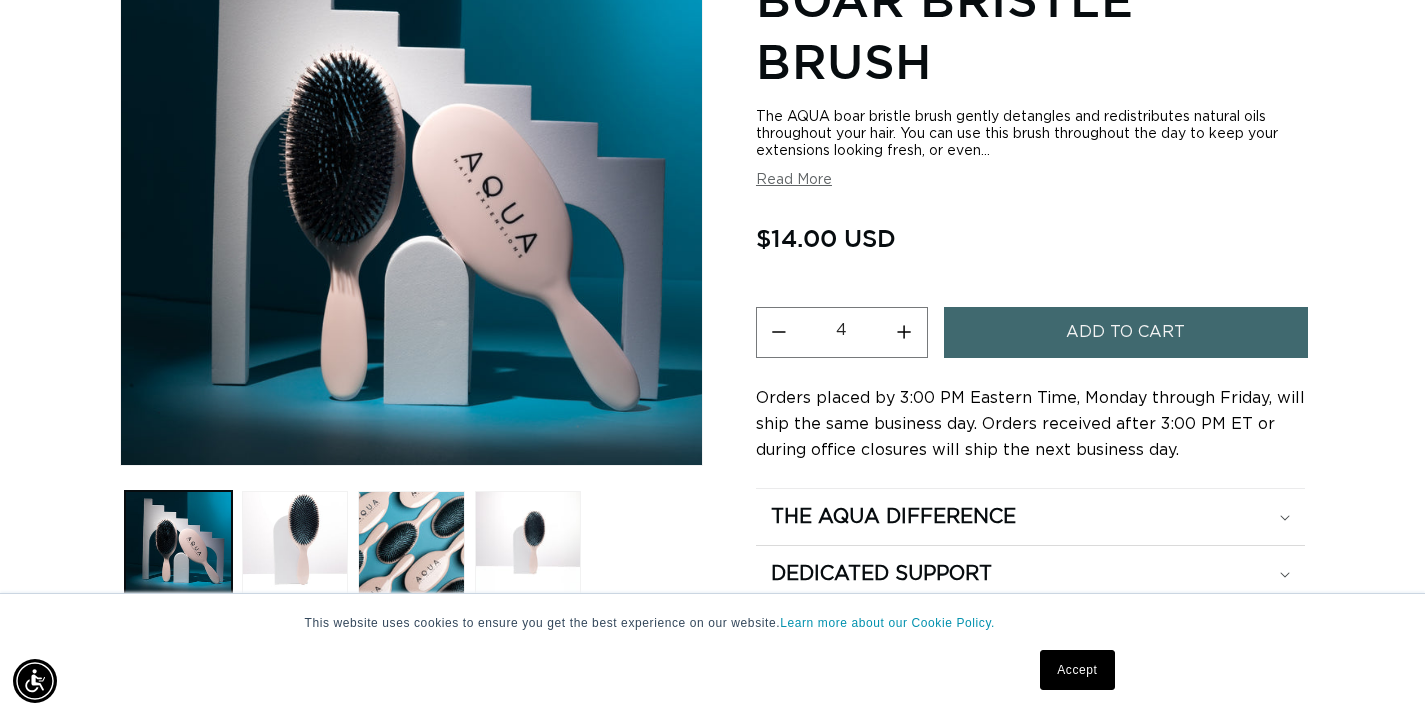 click on "Increase quantity for Boar Bristle Brush" at bounding box center (904, 332) 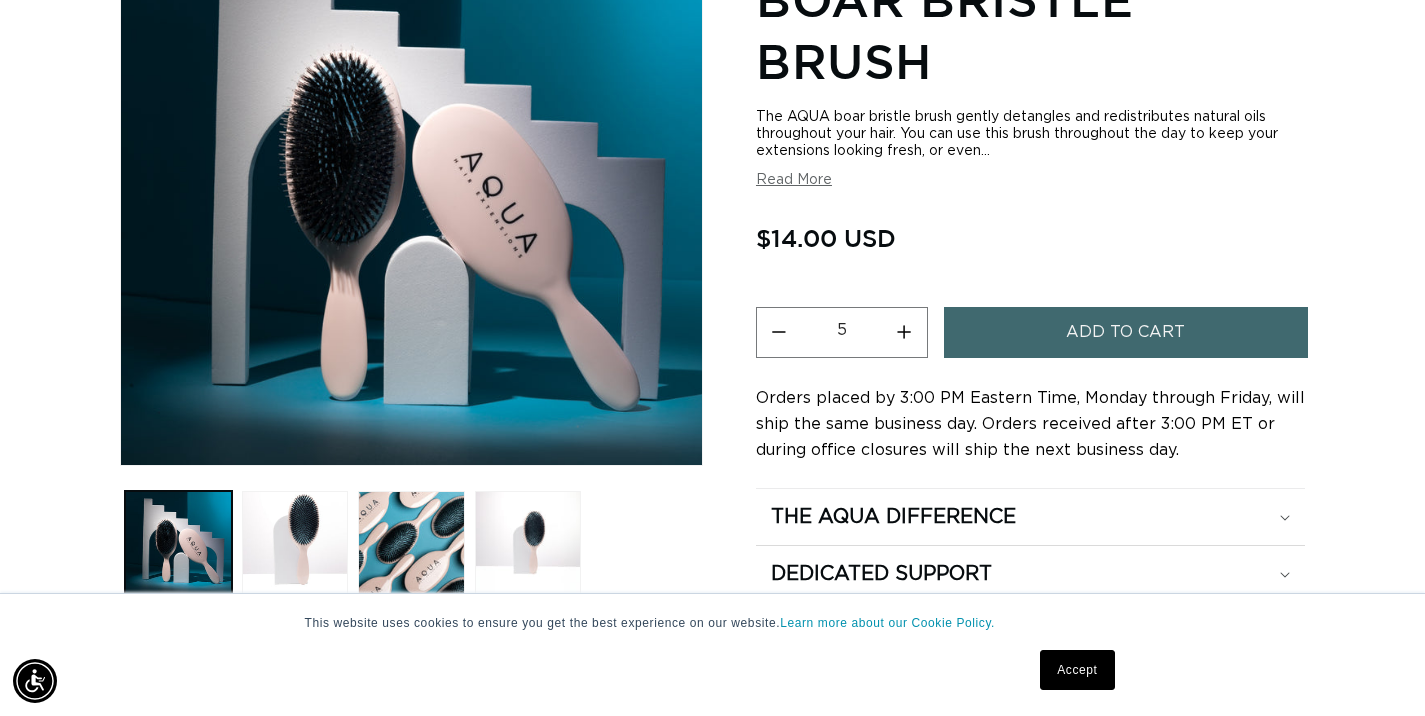 scroll, scrollTop: 0, scrollLeft: 1283, axis: horizontal 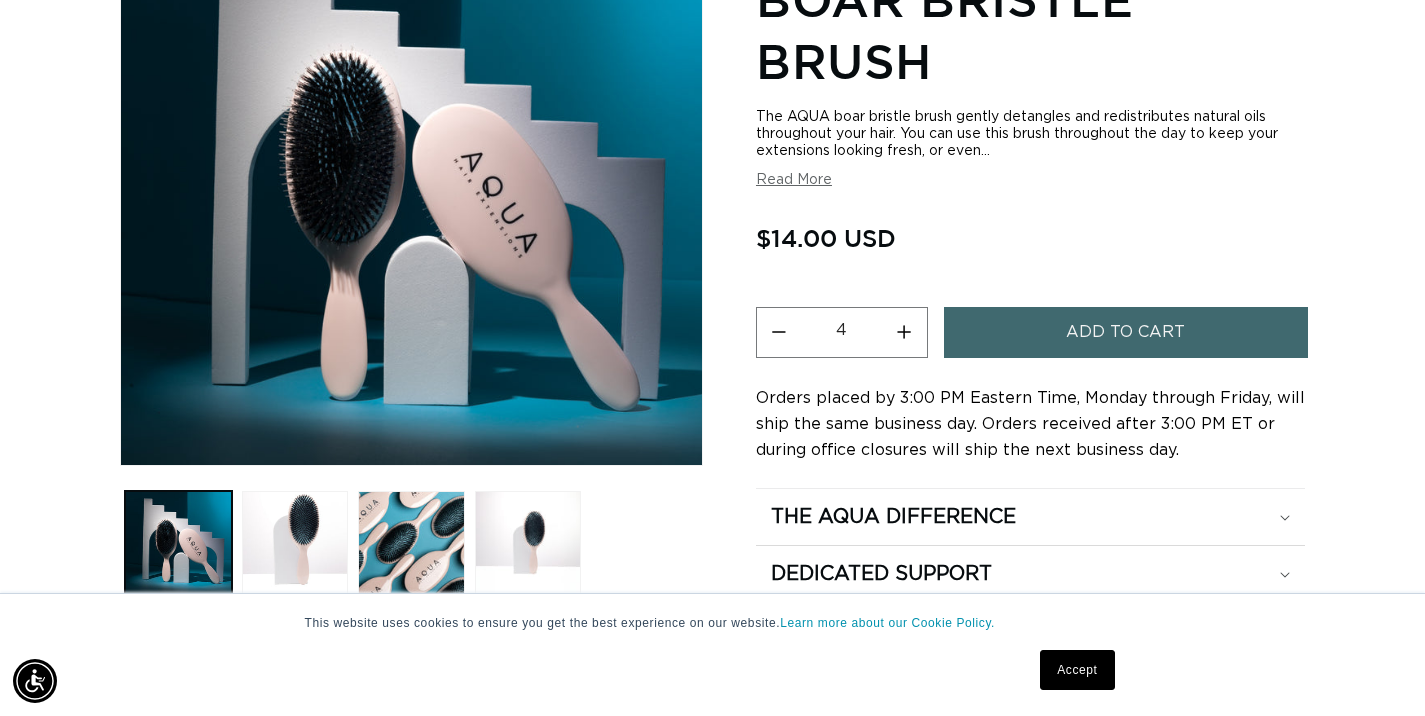 click on "Decrease quantity for Boar Bristle Brush" at bounding box center [779, 332] 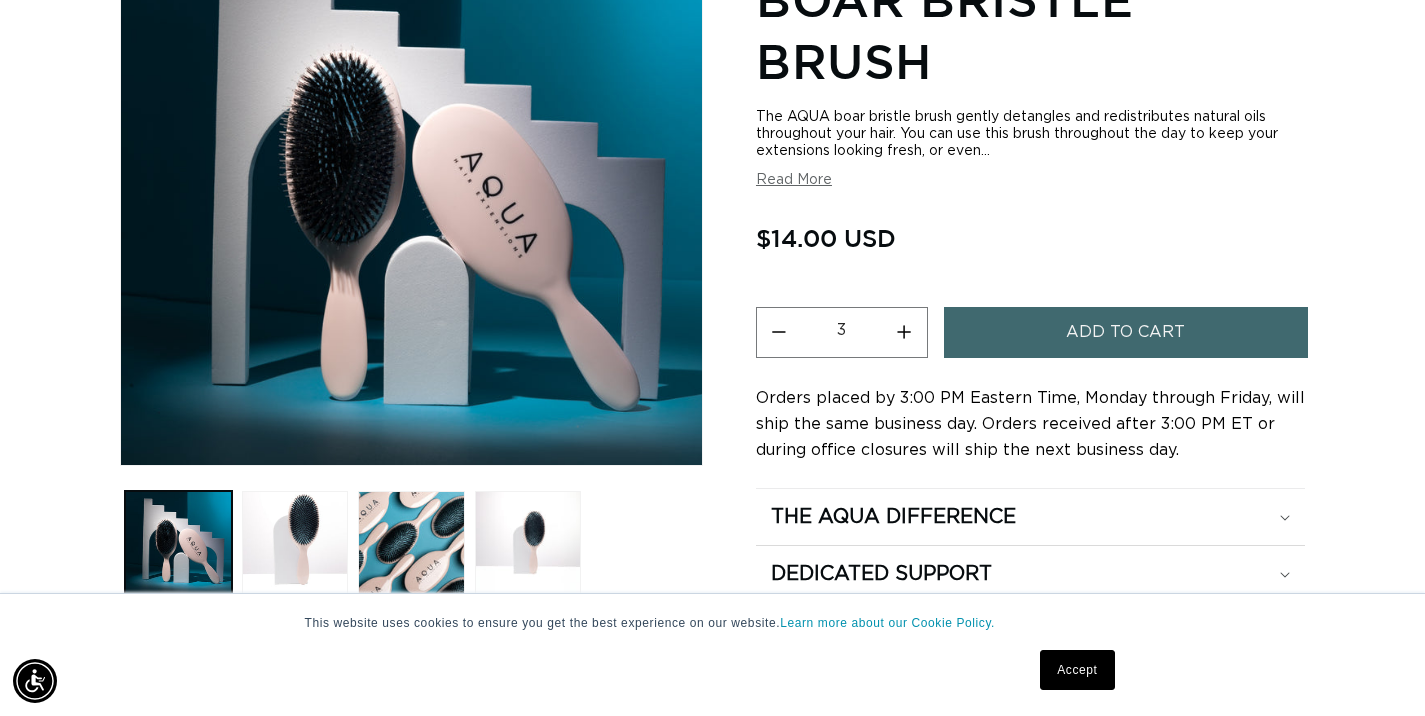 click on "Decrease quantity for Boar Bristle Brush" at bounding box center [779, 332] 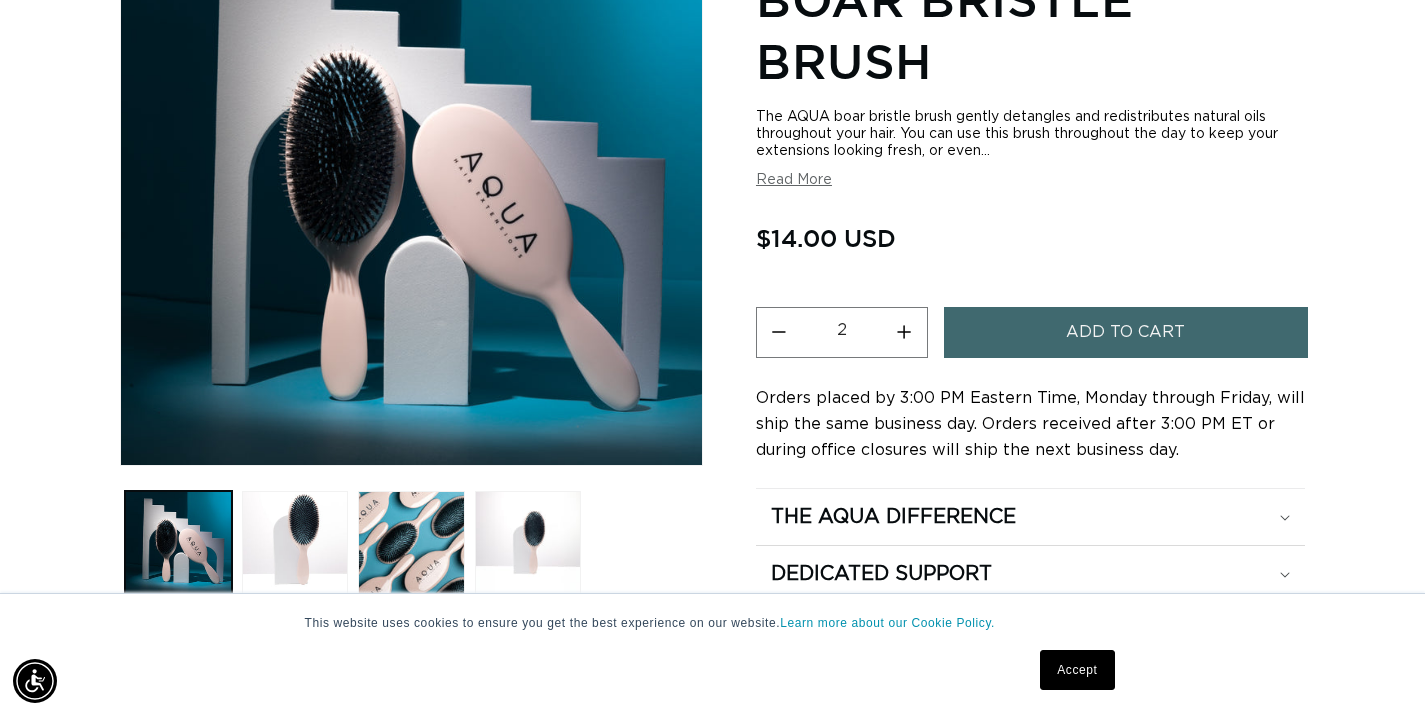 click on "Decrease quantity for Boar Bristle Brush" at bounding box center (779, 332) 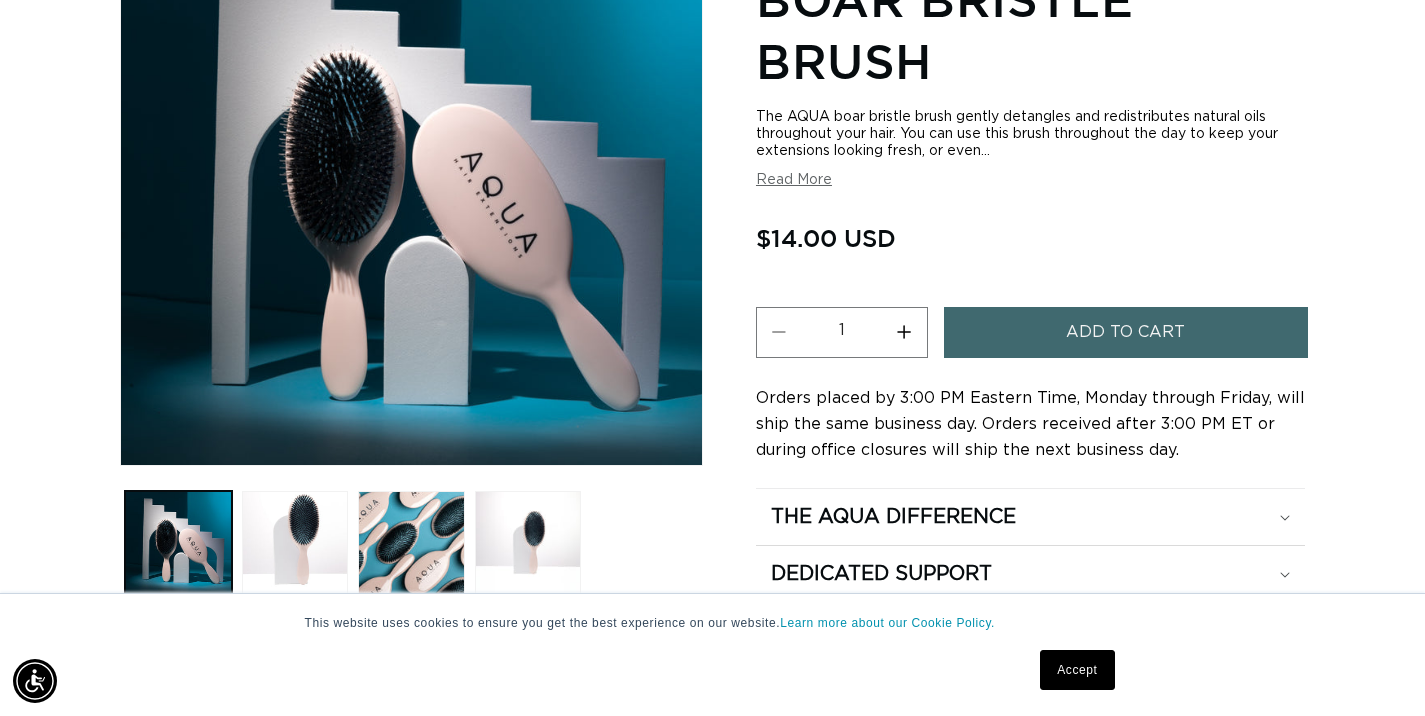 scroll, scrollTop: 0, scrollLeft: 0, axis: both 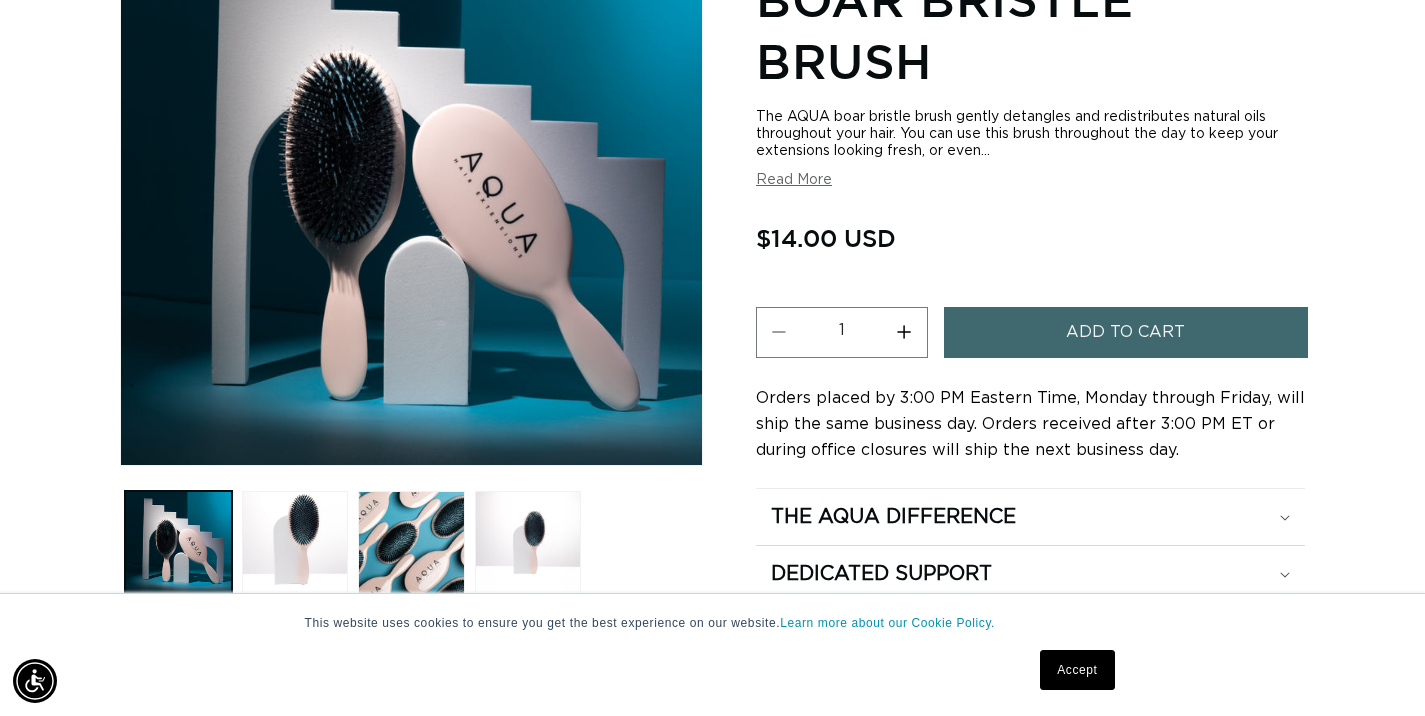 click on "Read More" at bounding box center (794, 180) 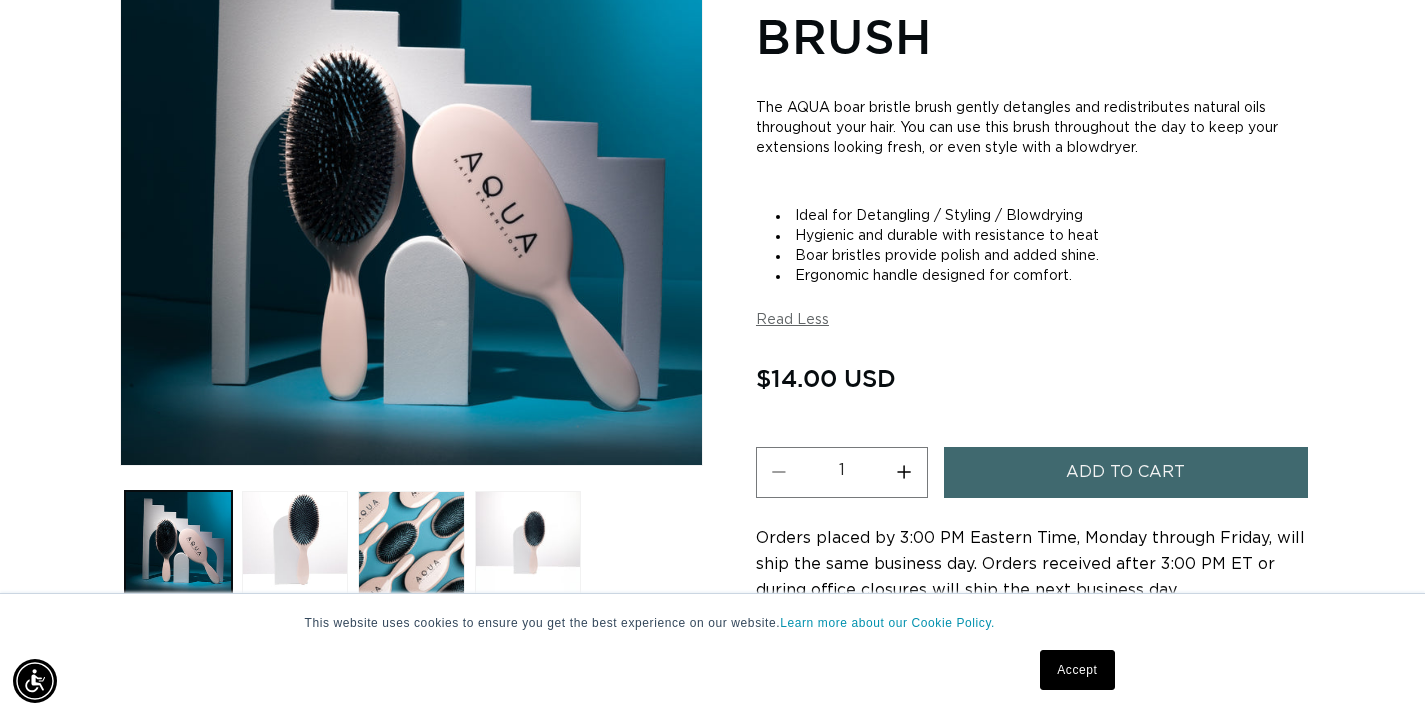scroll, scrollTop: 0, scrollLeft: 1283, axis: horizontal 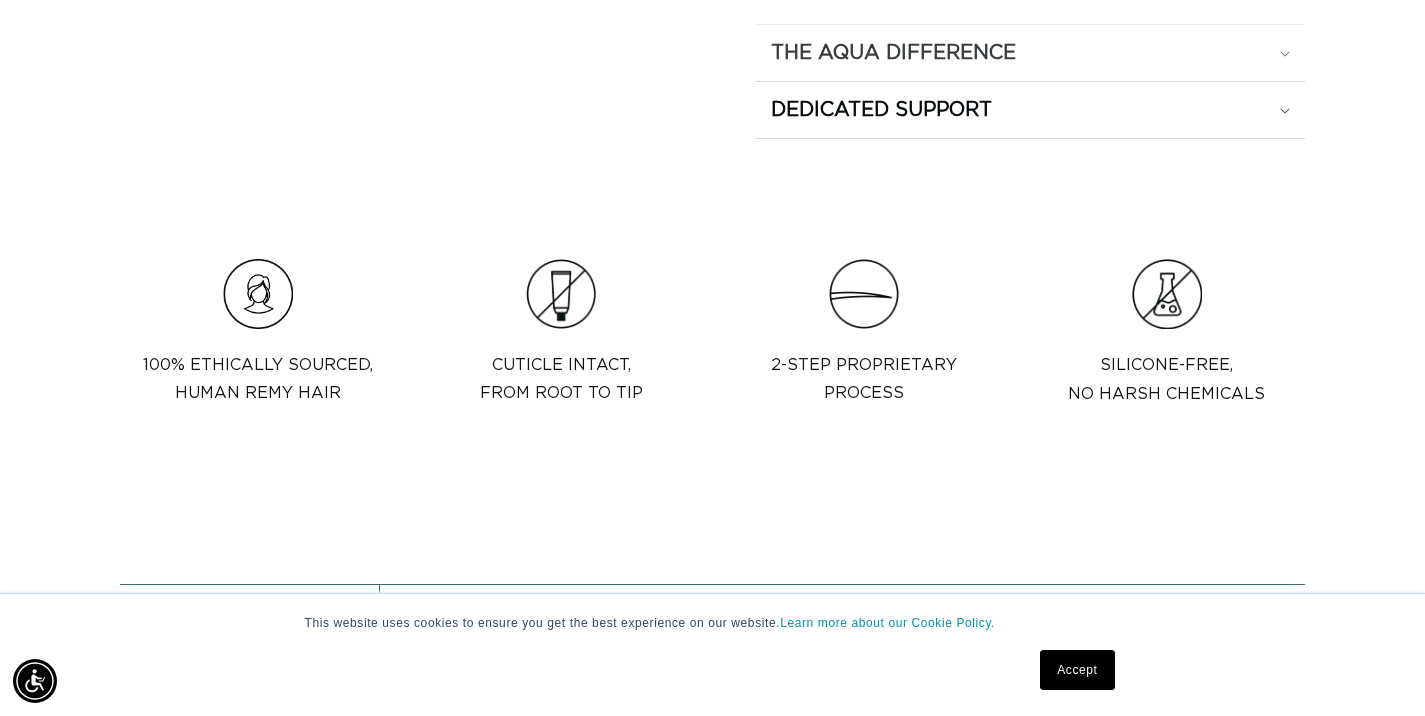 click on "The Aqua Difference" at bounding box center [1030, 53] 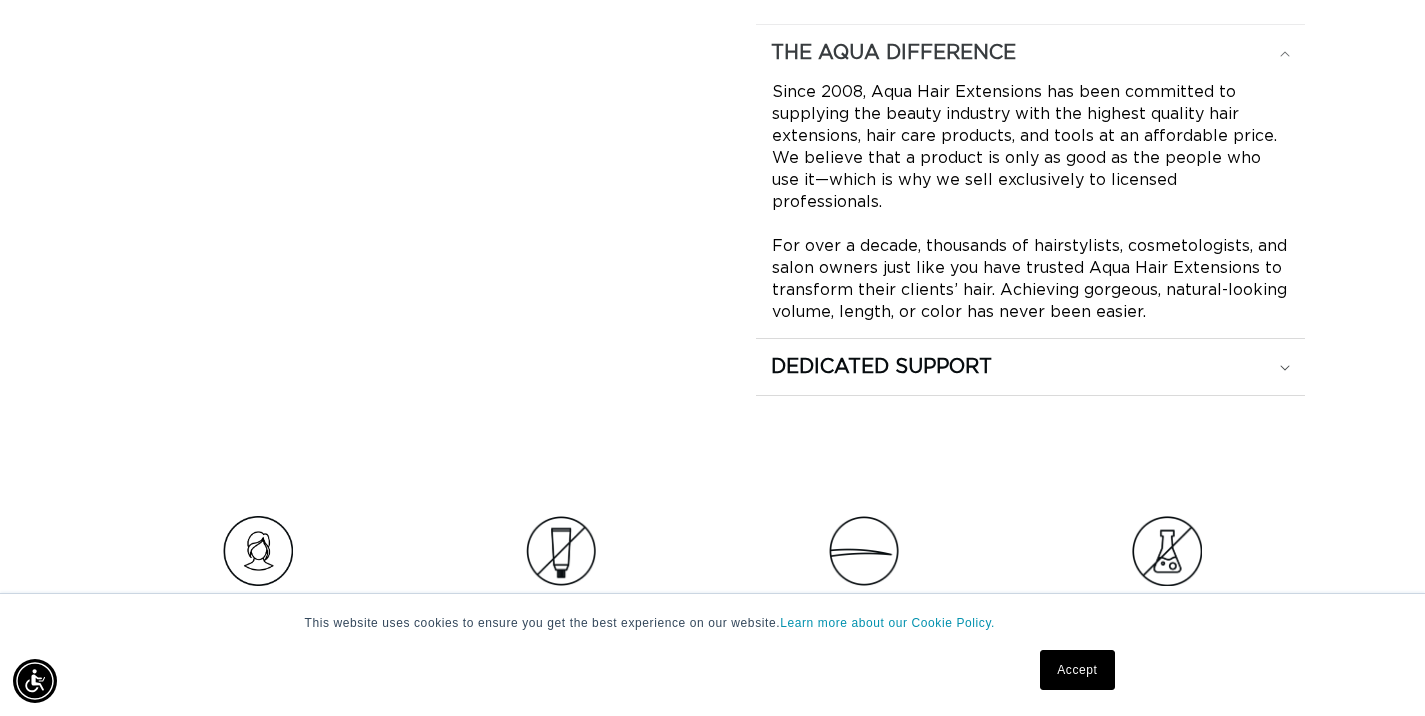 scroll, scrollTop: 0, scrollLeft: 0, axis: both 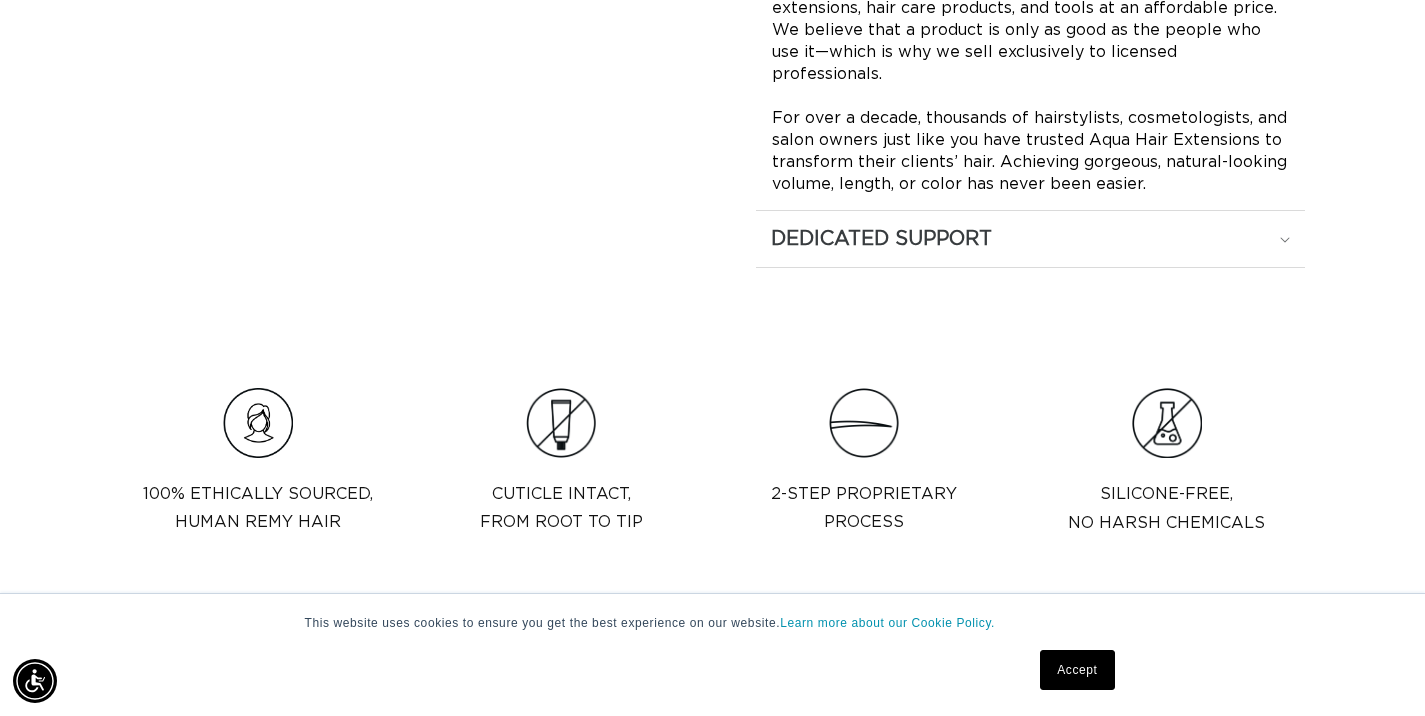 click on "Dedicated Support" at bounding box center (893, -75) 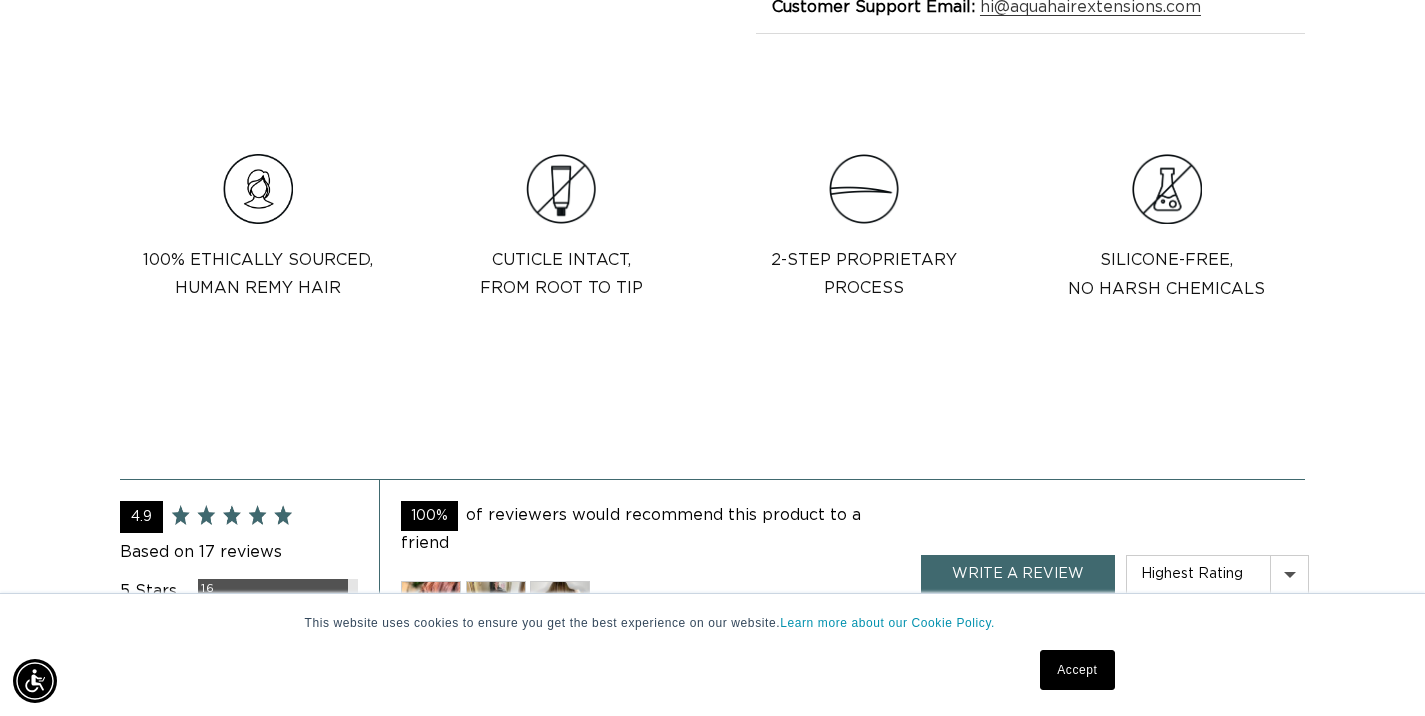 scroll, scrollTop: 1301, scrollLeft: 0, axis: vertical 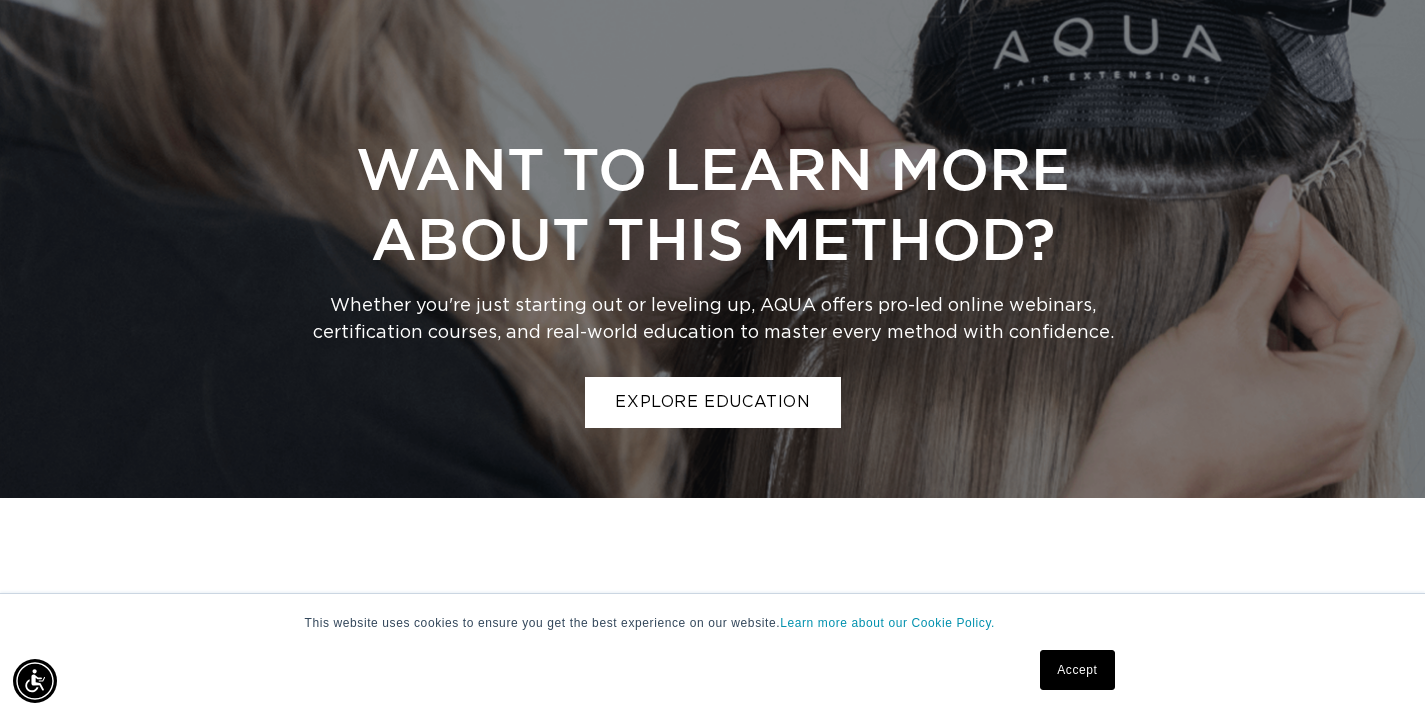 click on "Explore Education" at bounding box center (712, 402) 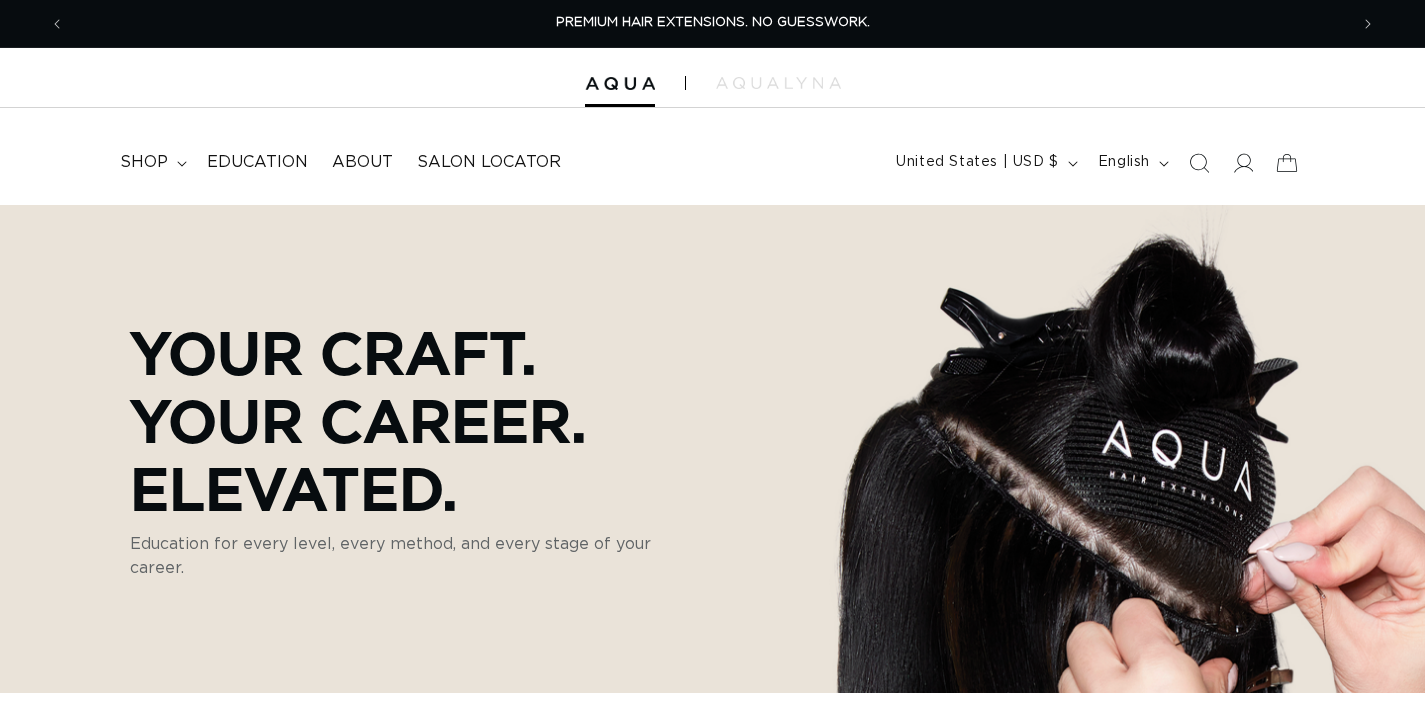 scroll, scrollTop: 0, scrollLeft: 0, axis: both 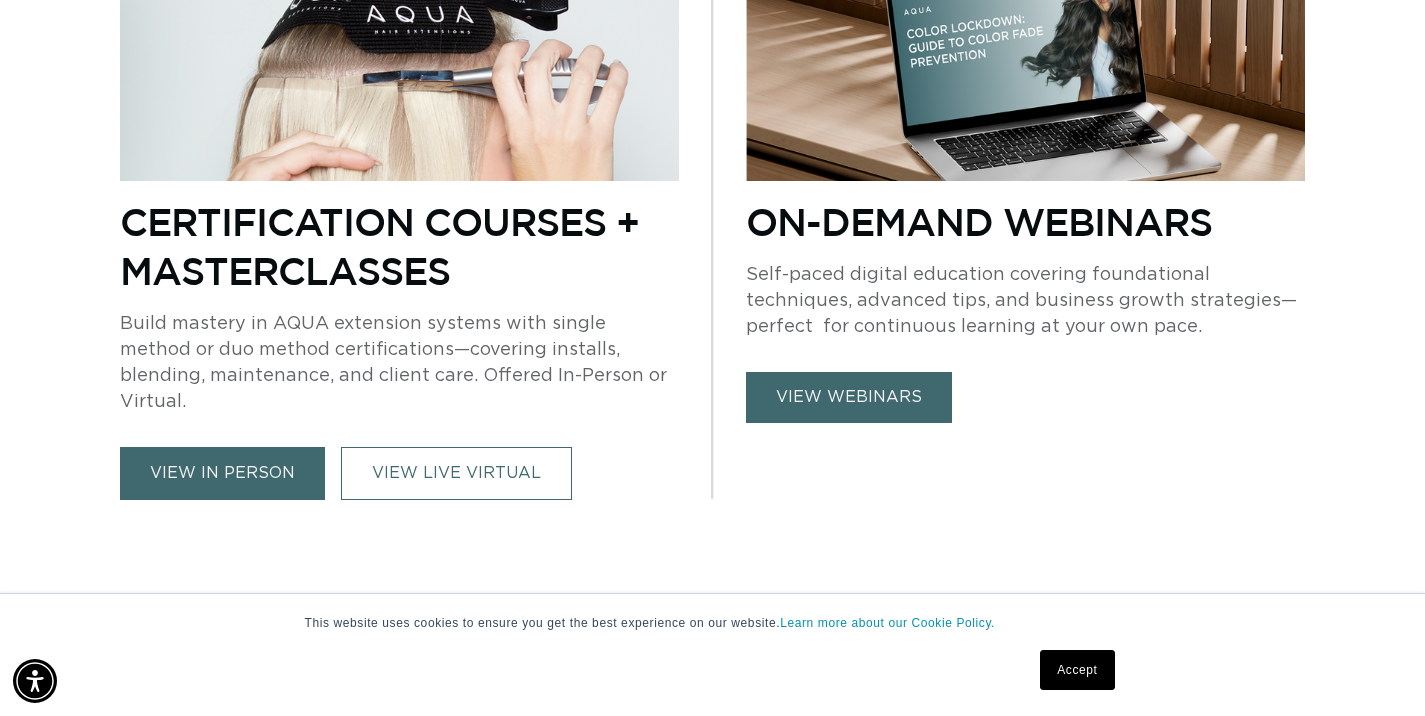 click on "view webinars" at bounding box center [849, 397] 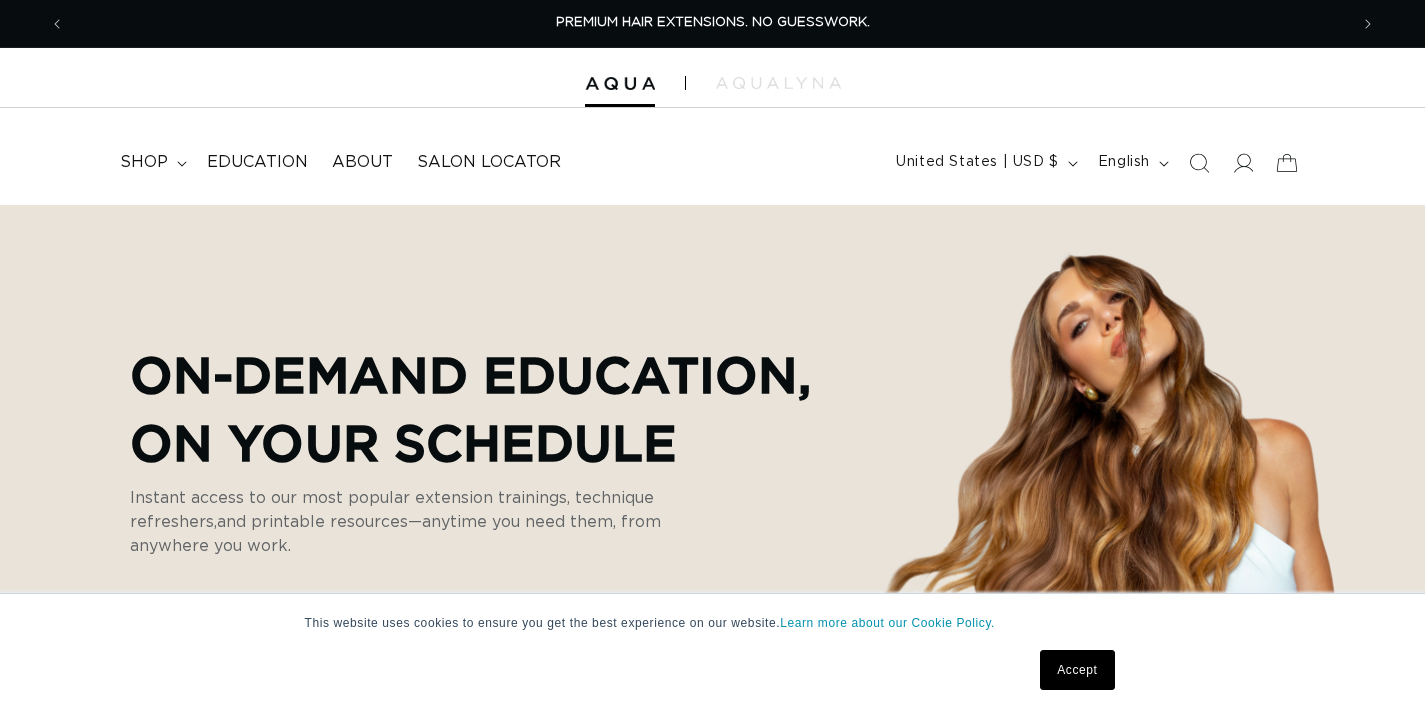 scroll, scrollTop: 0, scrollLeft: 0, axis: both 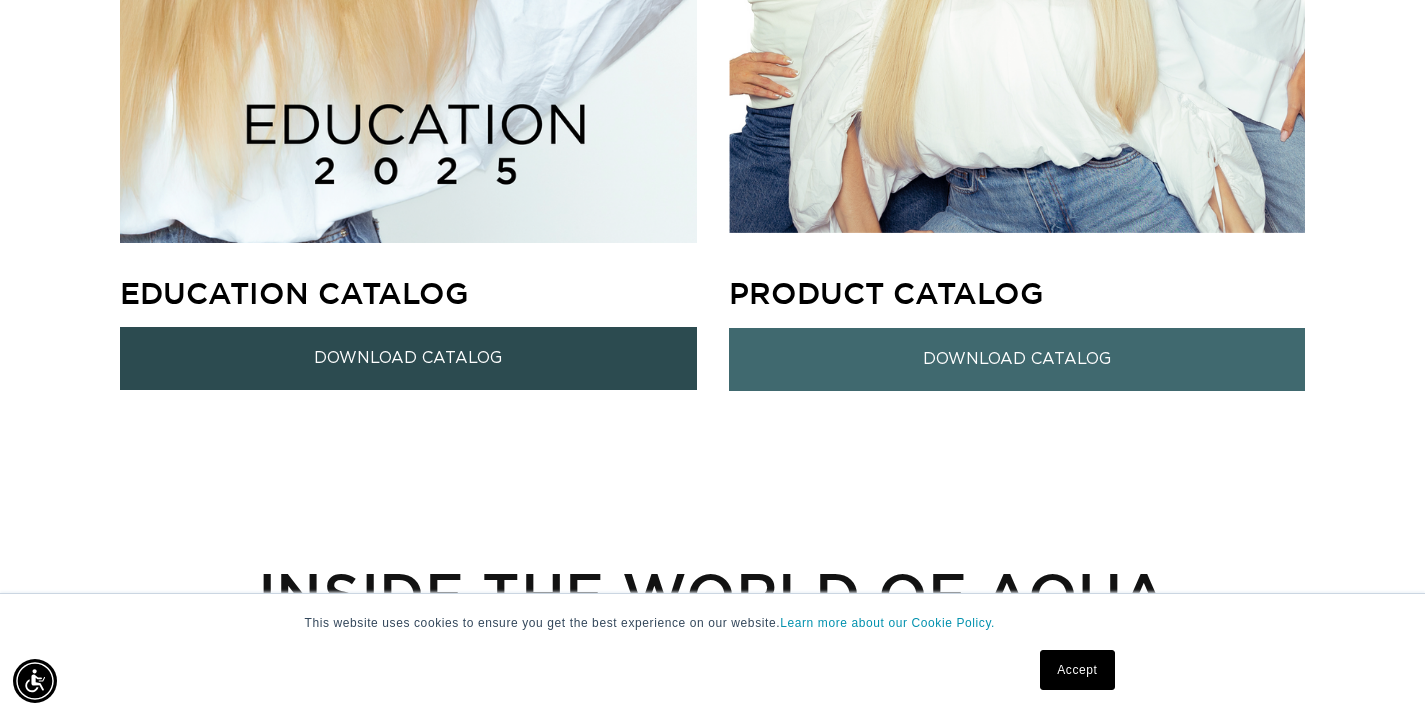 click on "Download Catalog" at bounding box center (408, 358) 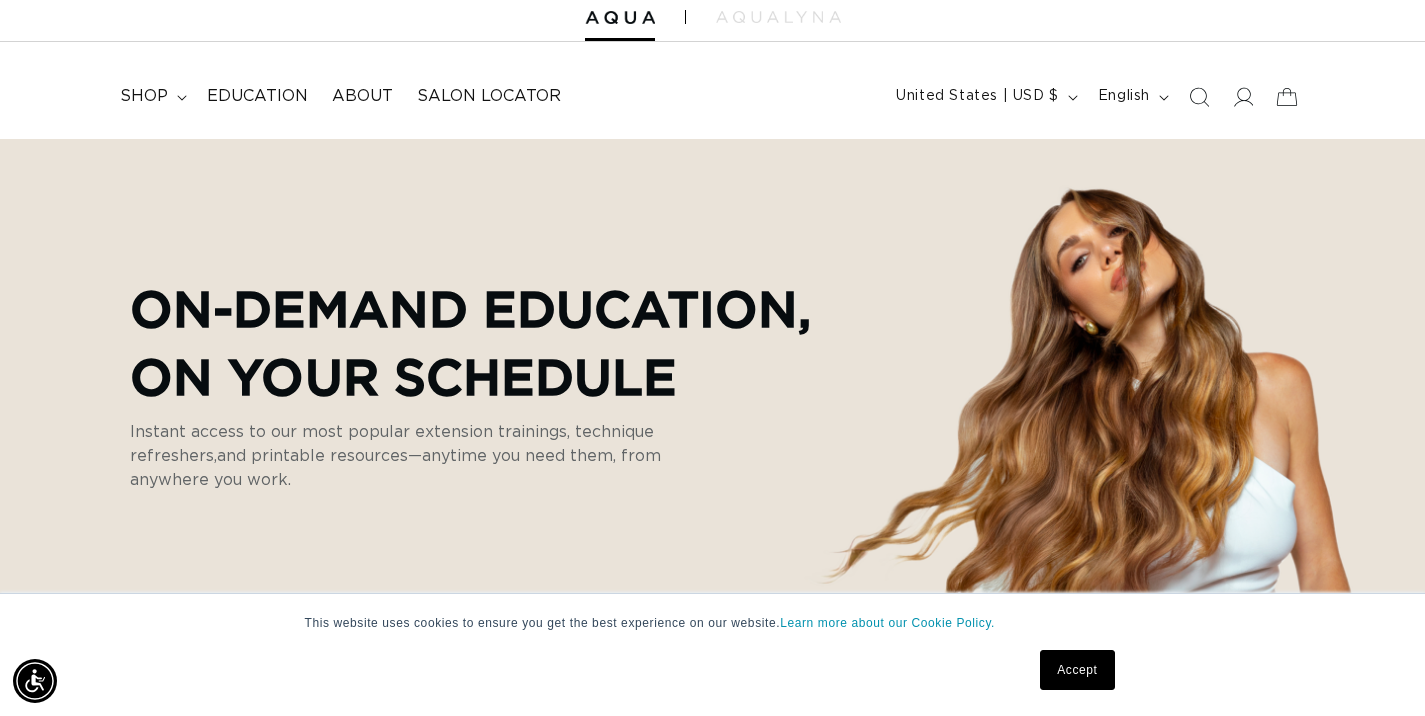 scroll, scrollTop: 0, scrollLeft: 0, axis: both 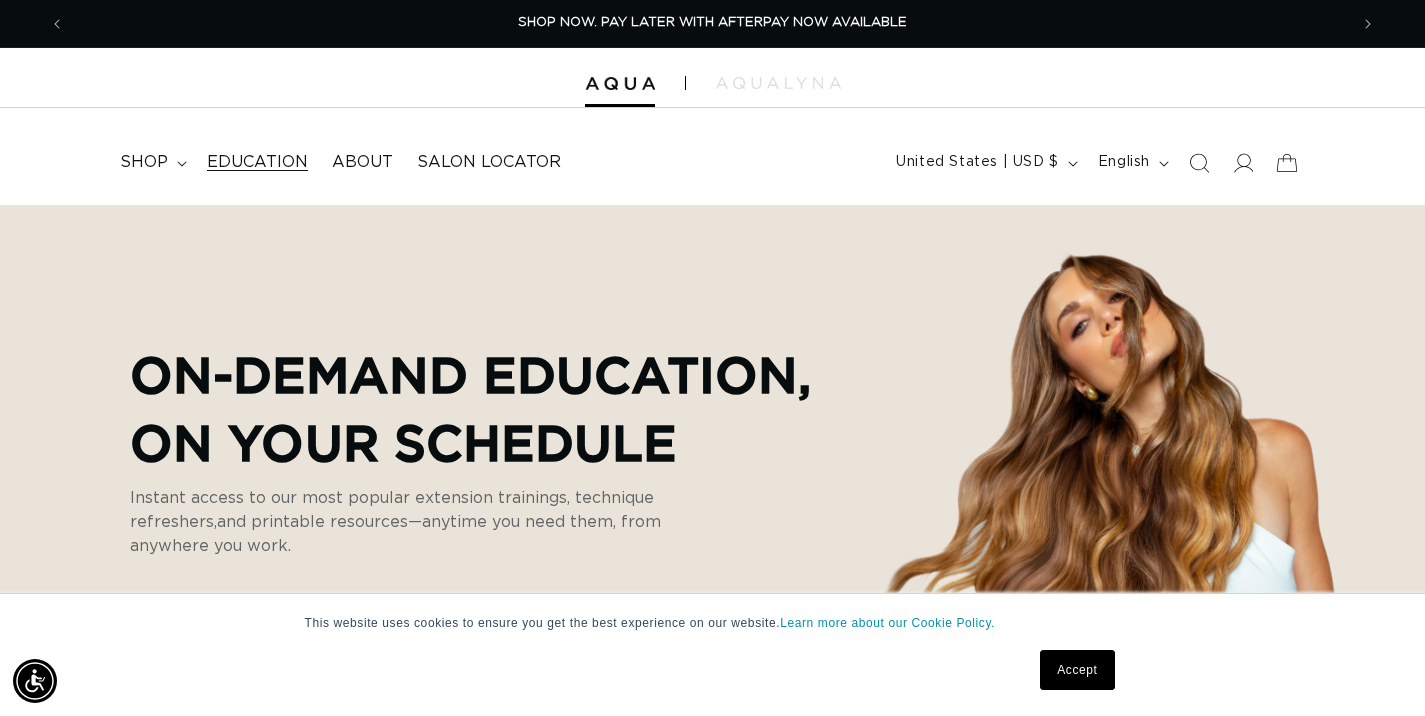 click on "Education" at bounding box center [257, 162] 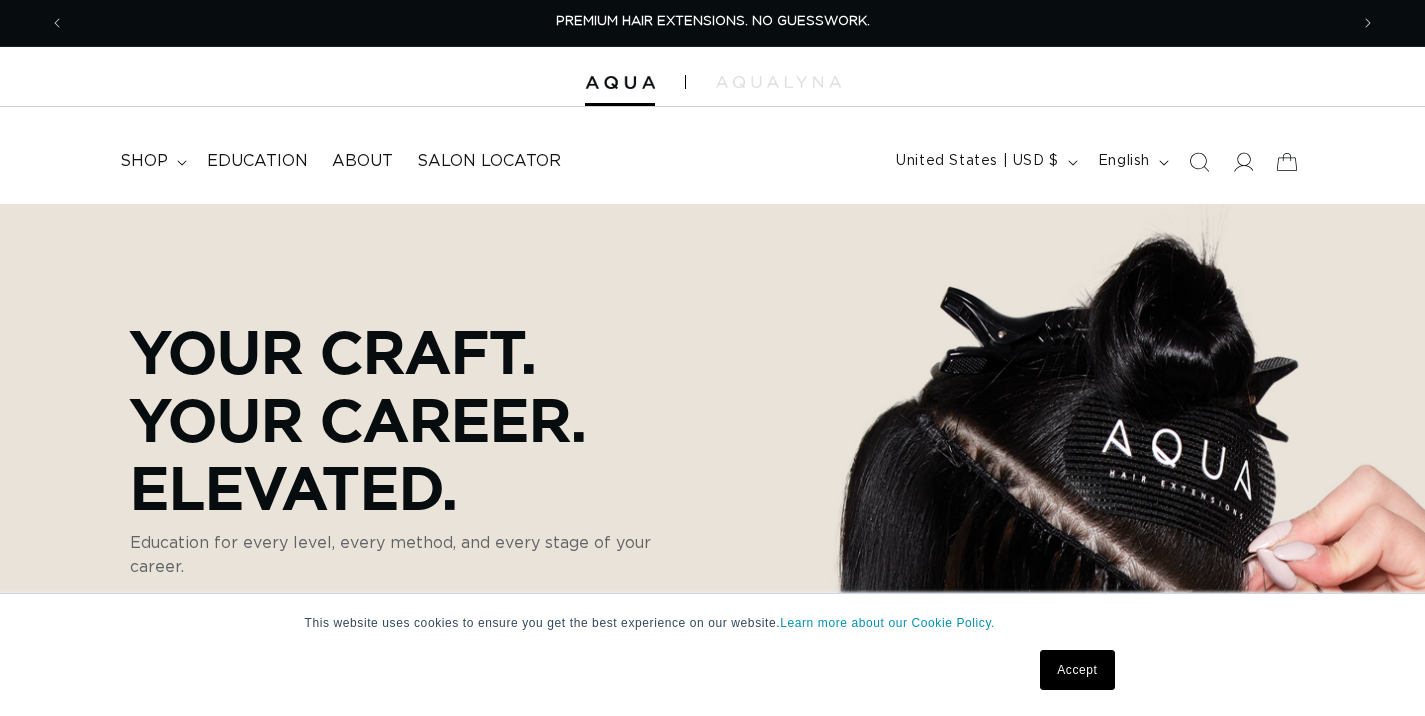 scroll, scrollTop: 309, scrollLeft: 0, axis: vertical 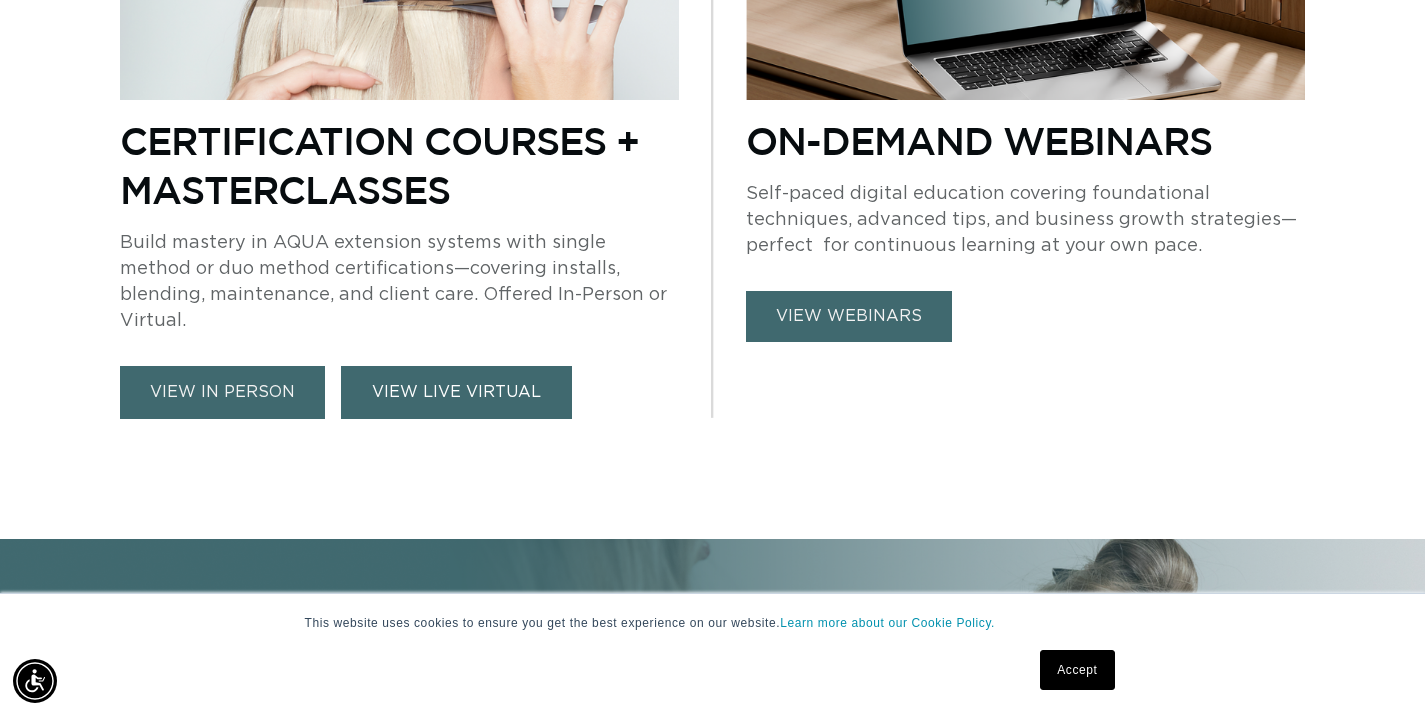click on "VIEW LIVE VIRTUAL" at bounding box center [456, 392] 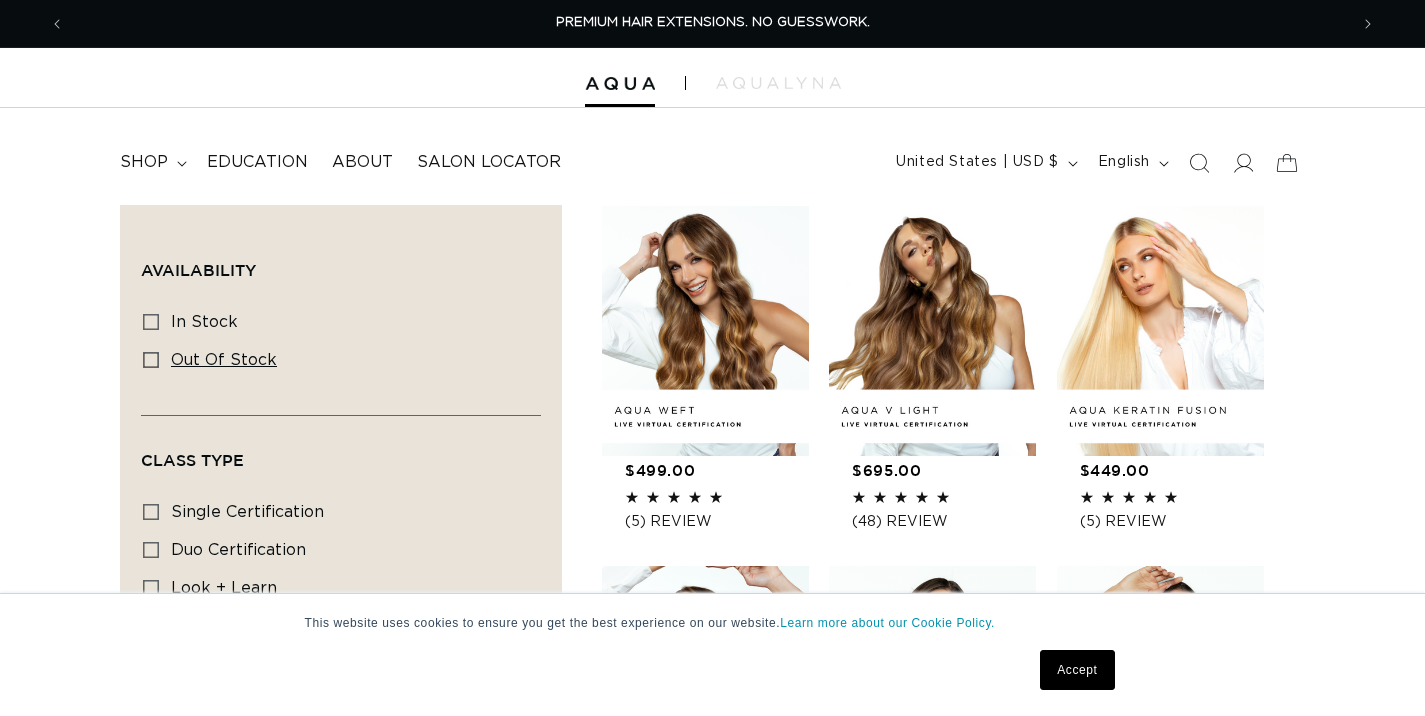 scroll, scrollTop: 0, scrollLeft: 0, axis: both 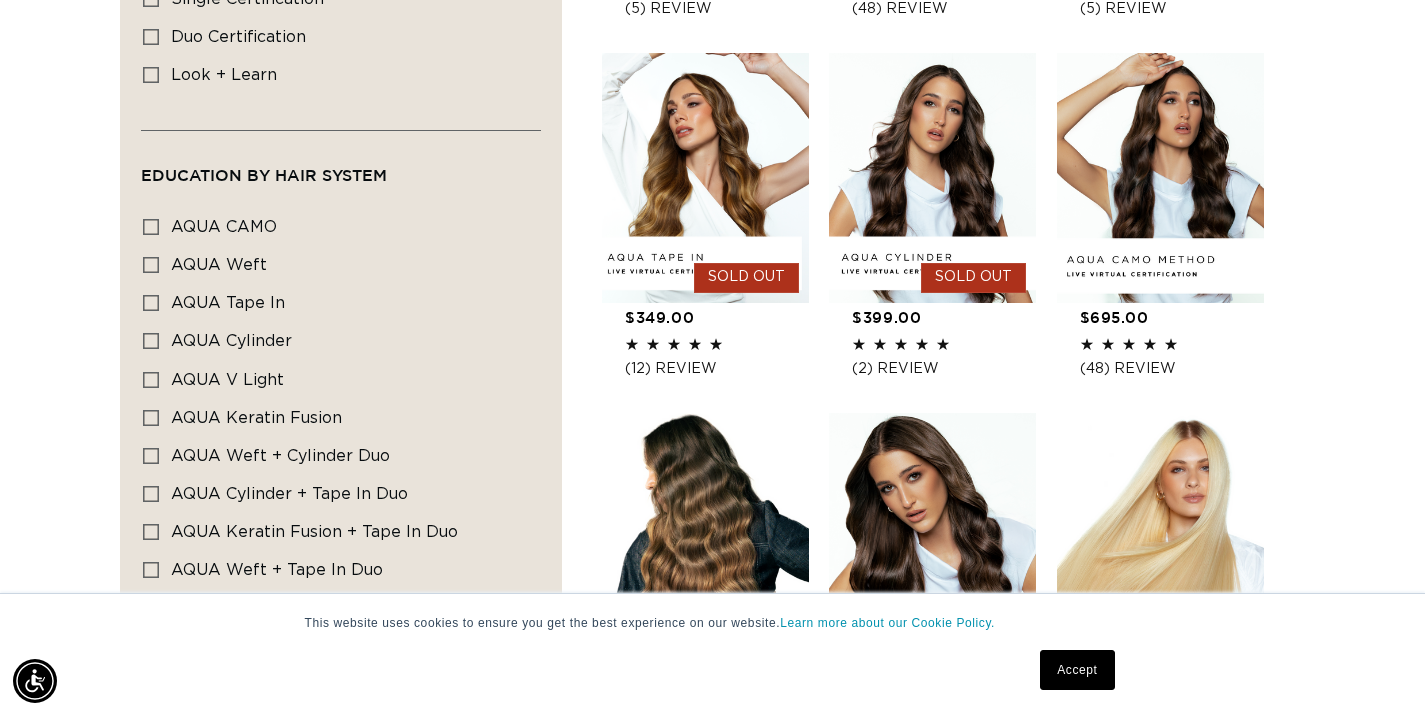 click on "AQUA CAMO Method LIVE VIRTUAL Master Class Certification" at bounding box center [1172, 303] 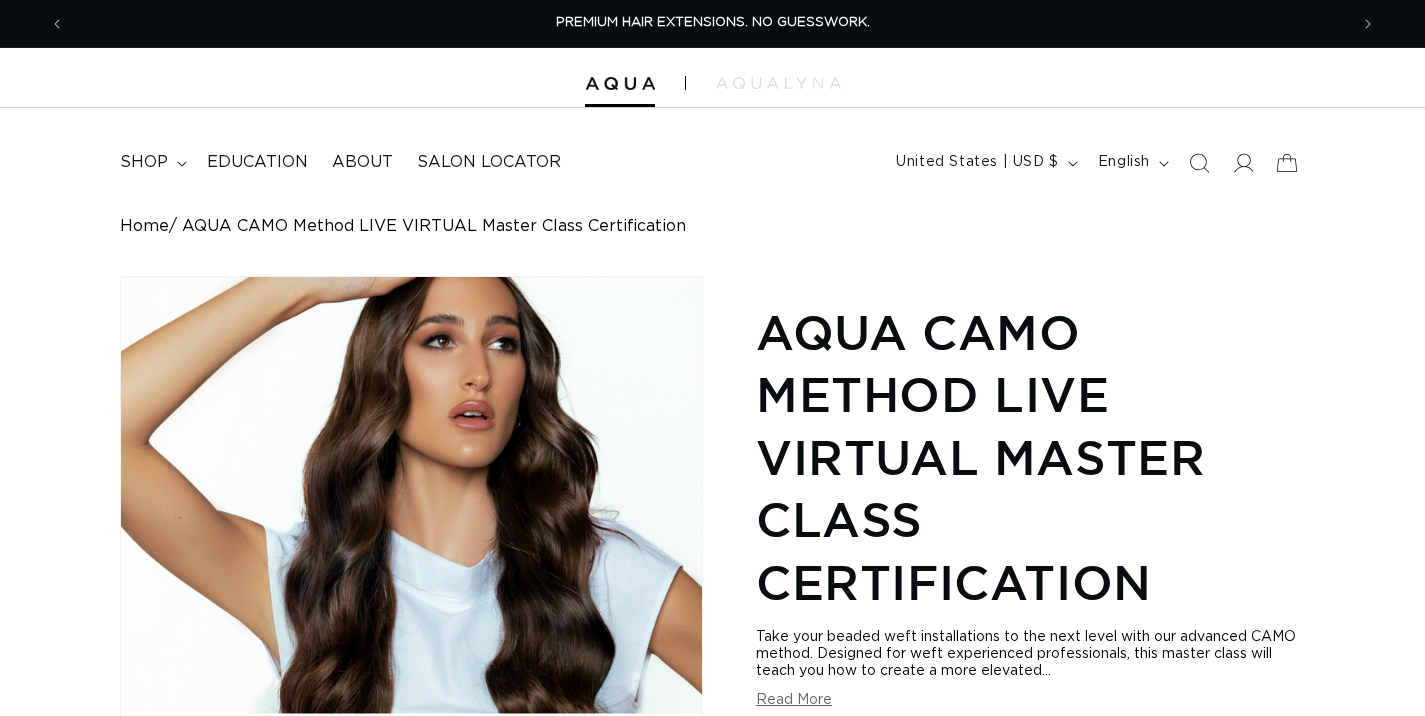 scroll, scrollTop: 0, scrollLeft: 0, axis: both 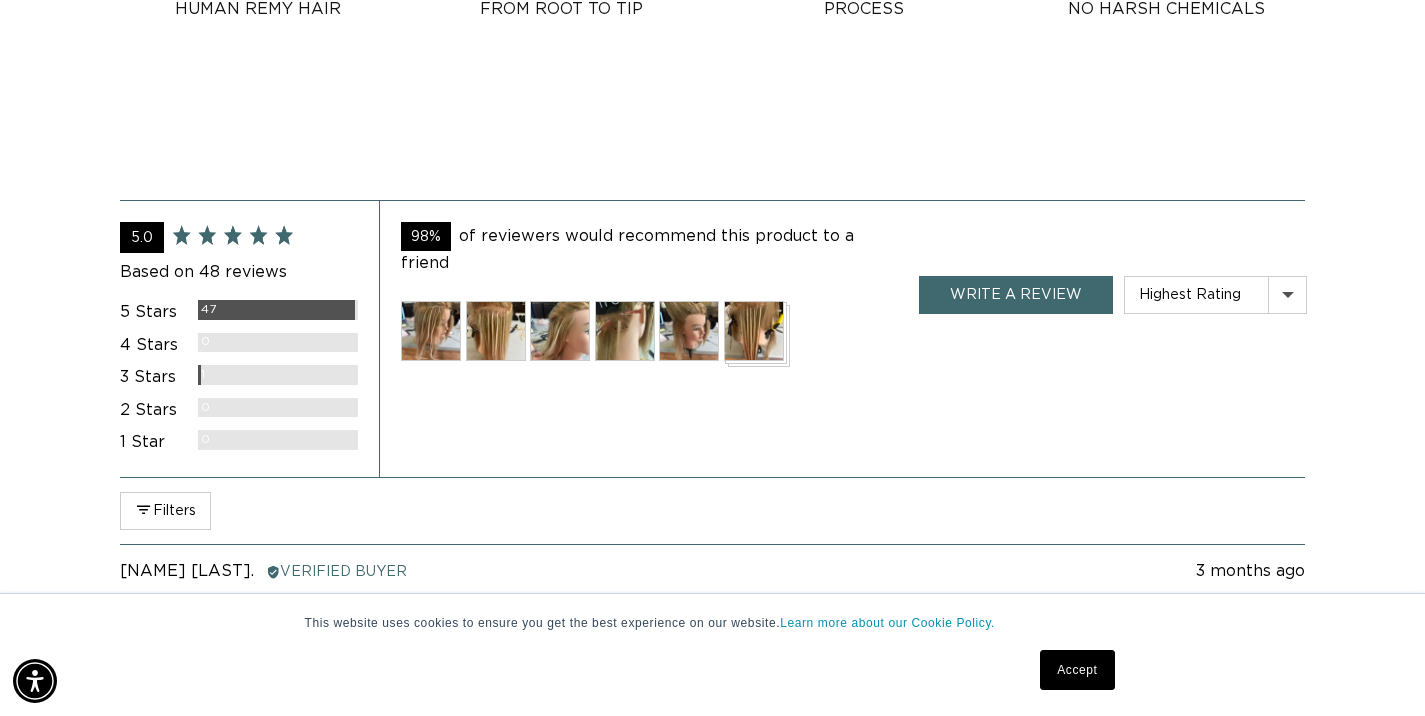 click at bounding box center [431, 331] 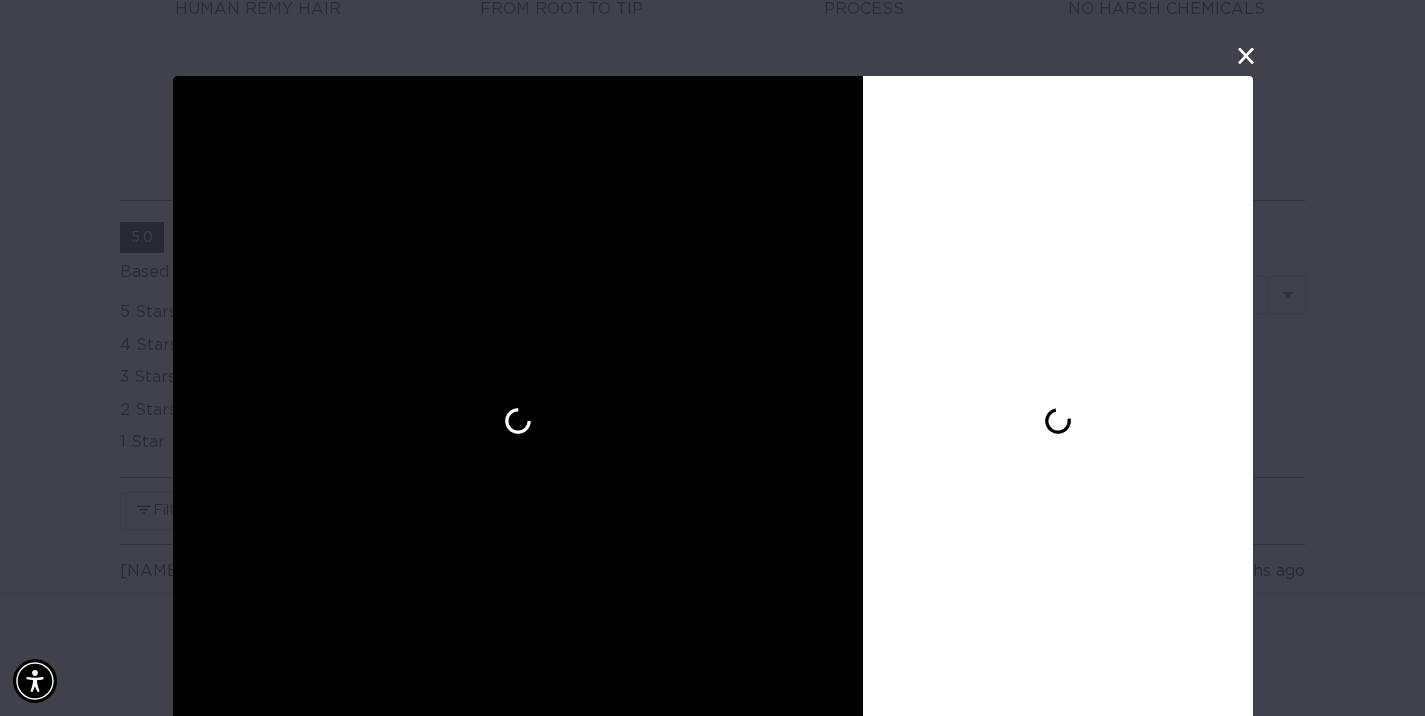 scroll, scrollTop: 50, scrollLeft: 0, axis: vertical 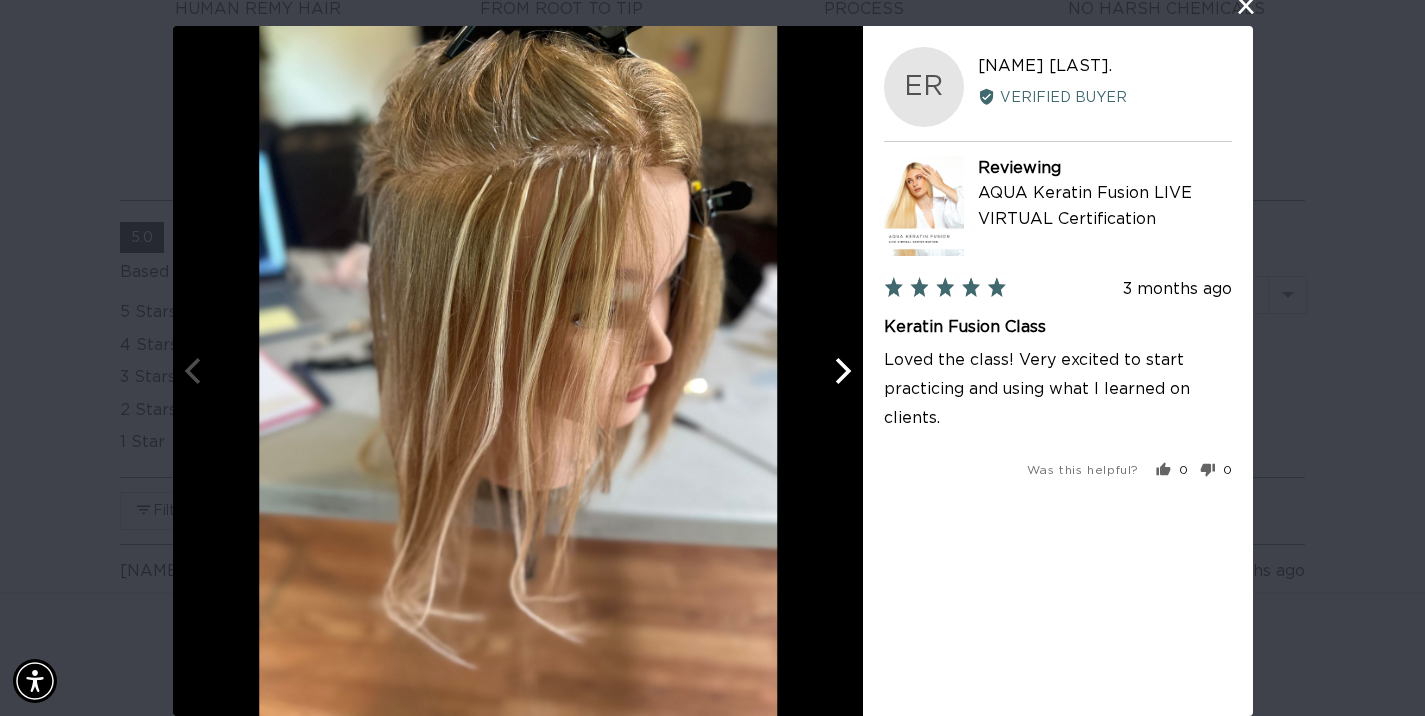 click 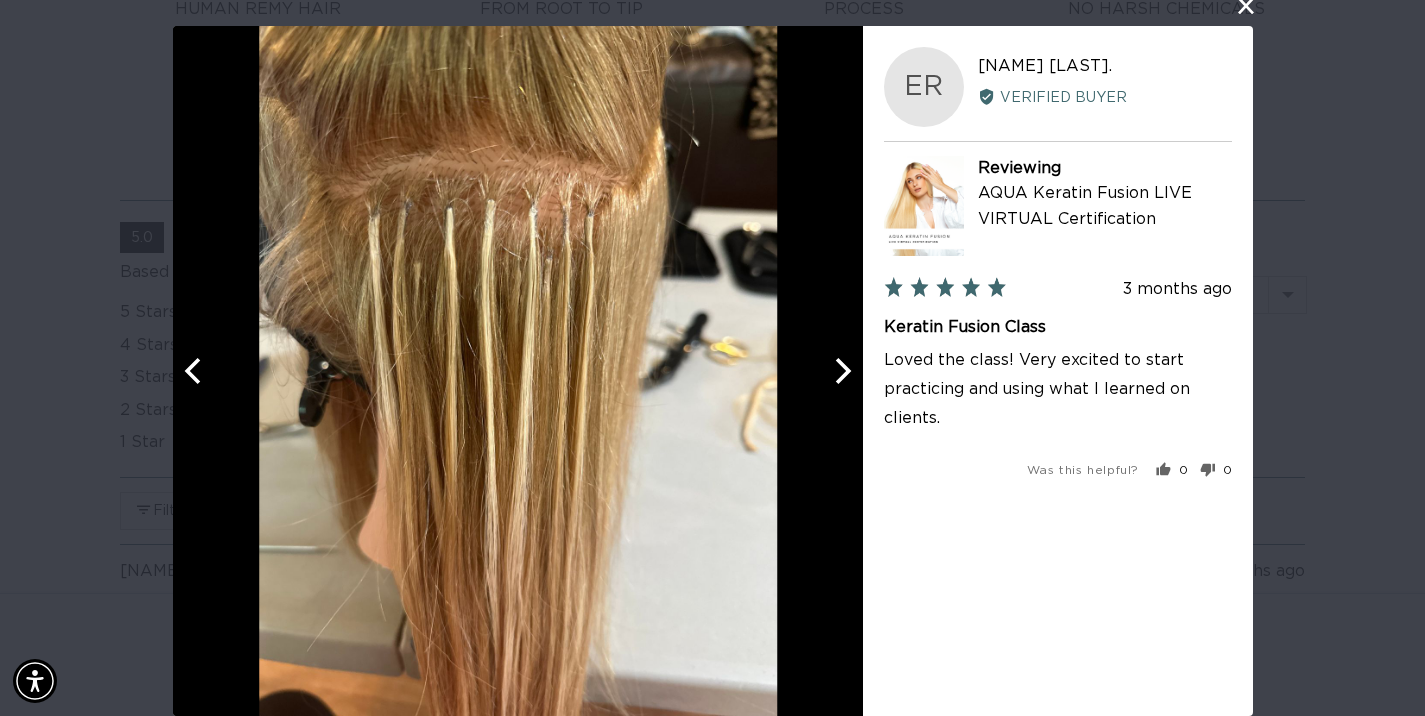 scroll, scrollTop: 0, scrollLeft: 0, axis: both 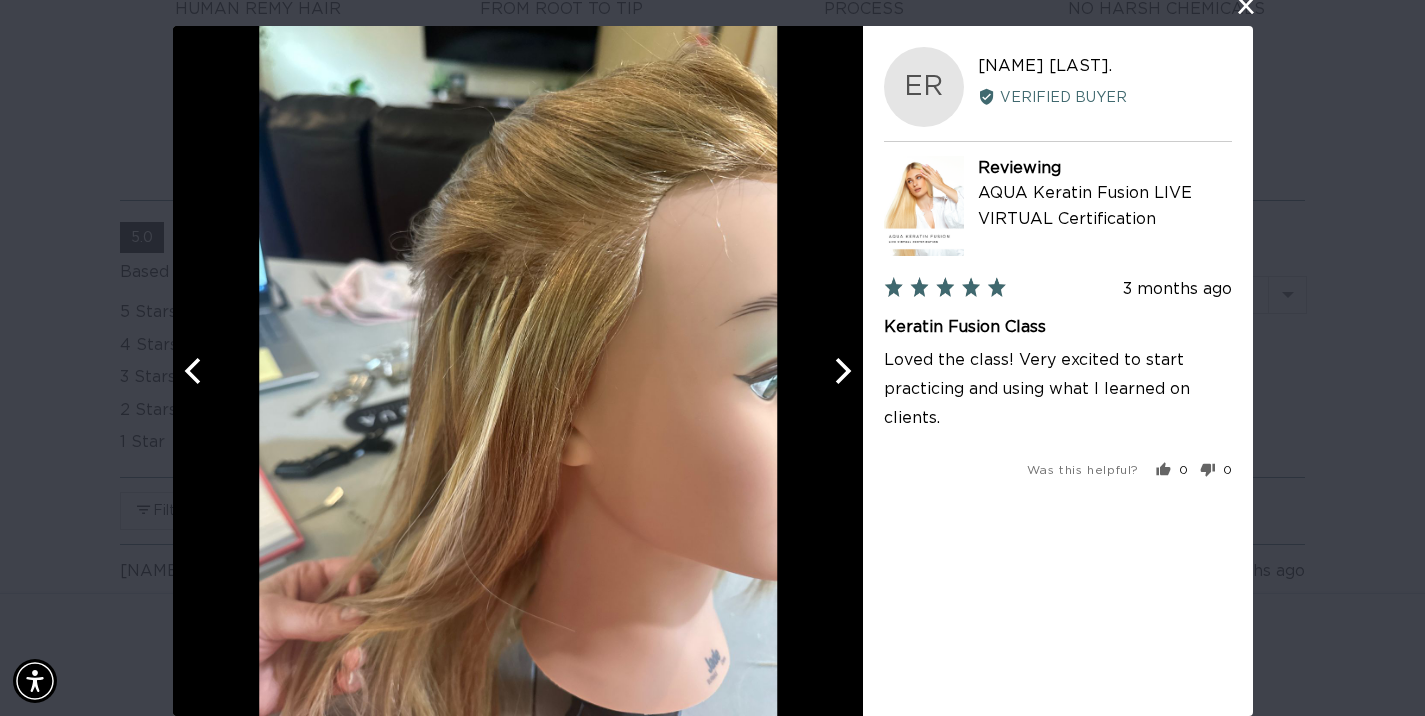 click 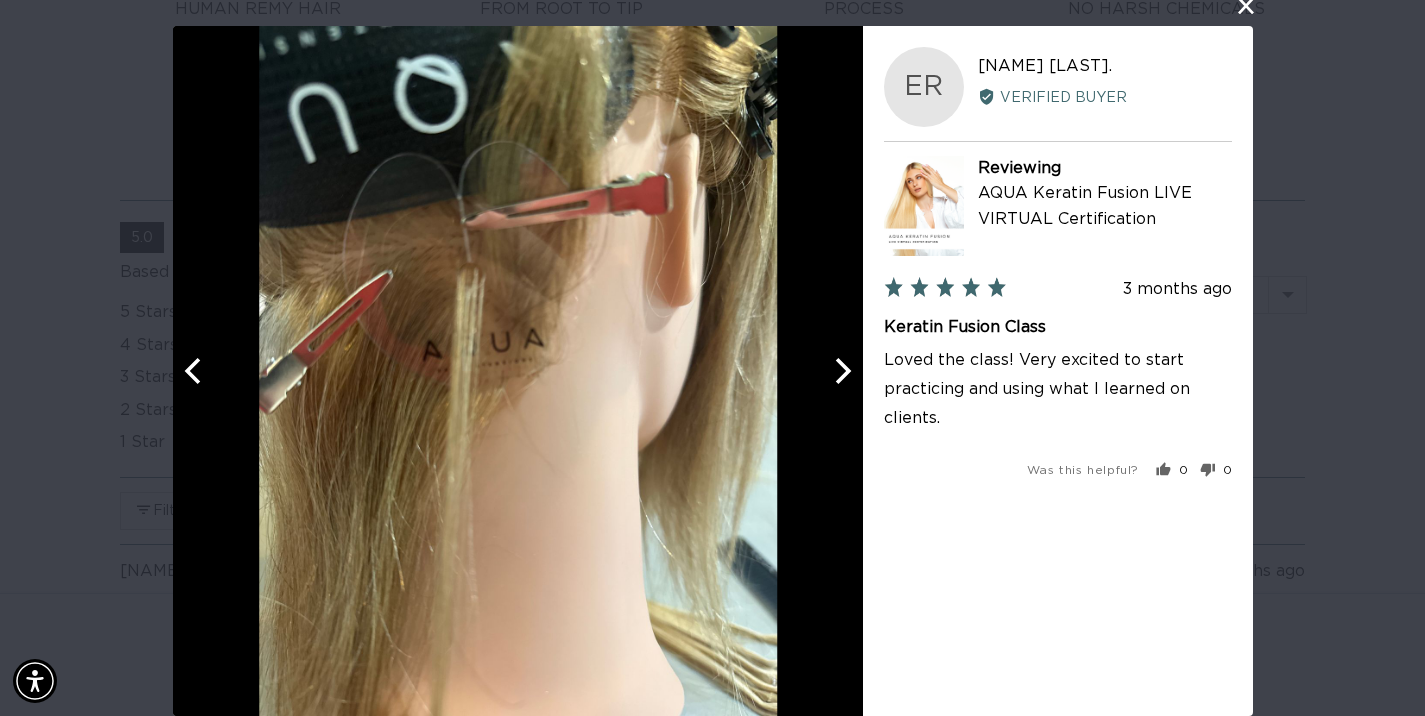 click 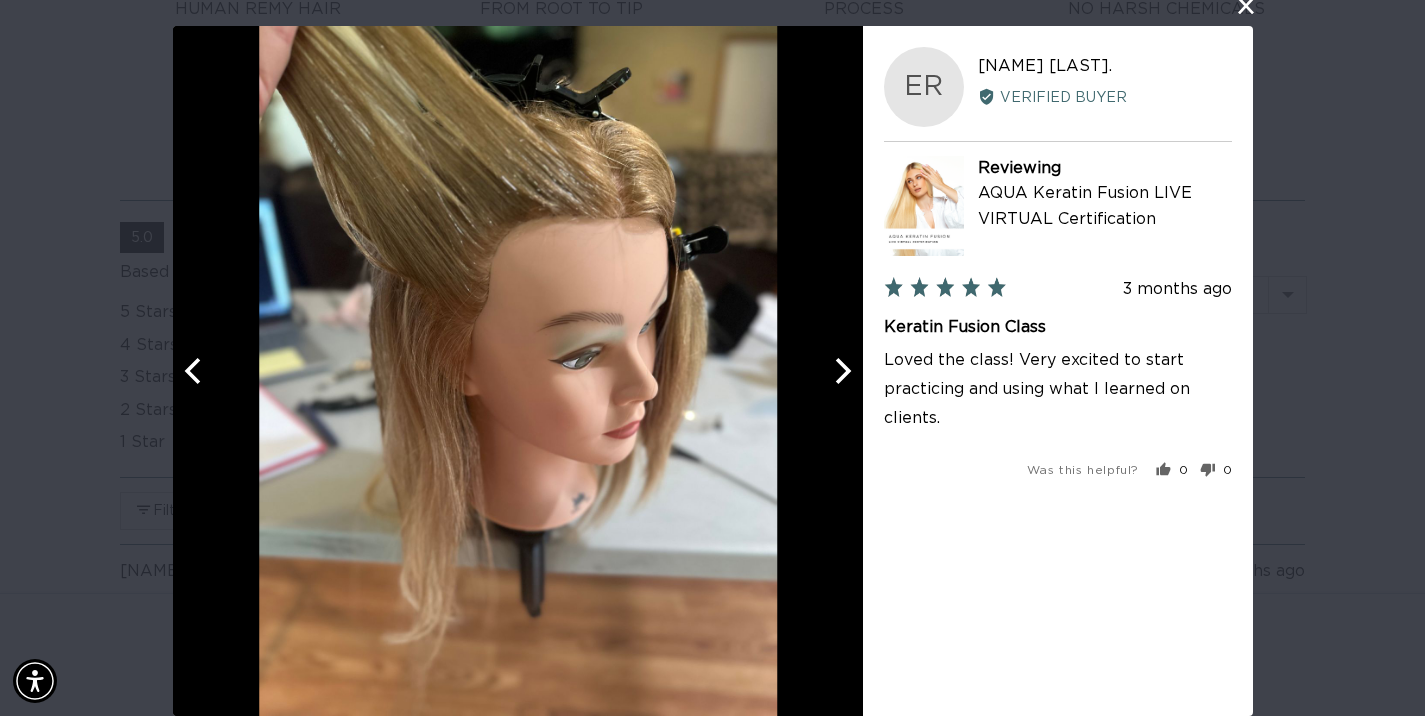 scroll, scrollTop: 0, scrollLeft: 2566, axis: horizontal 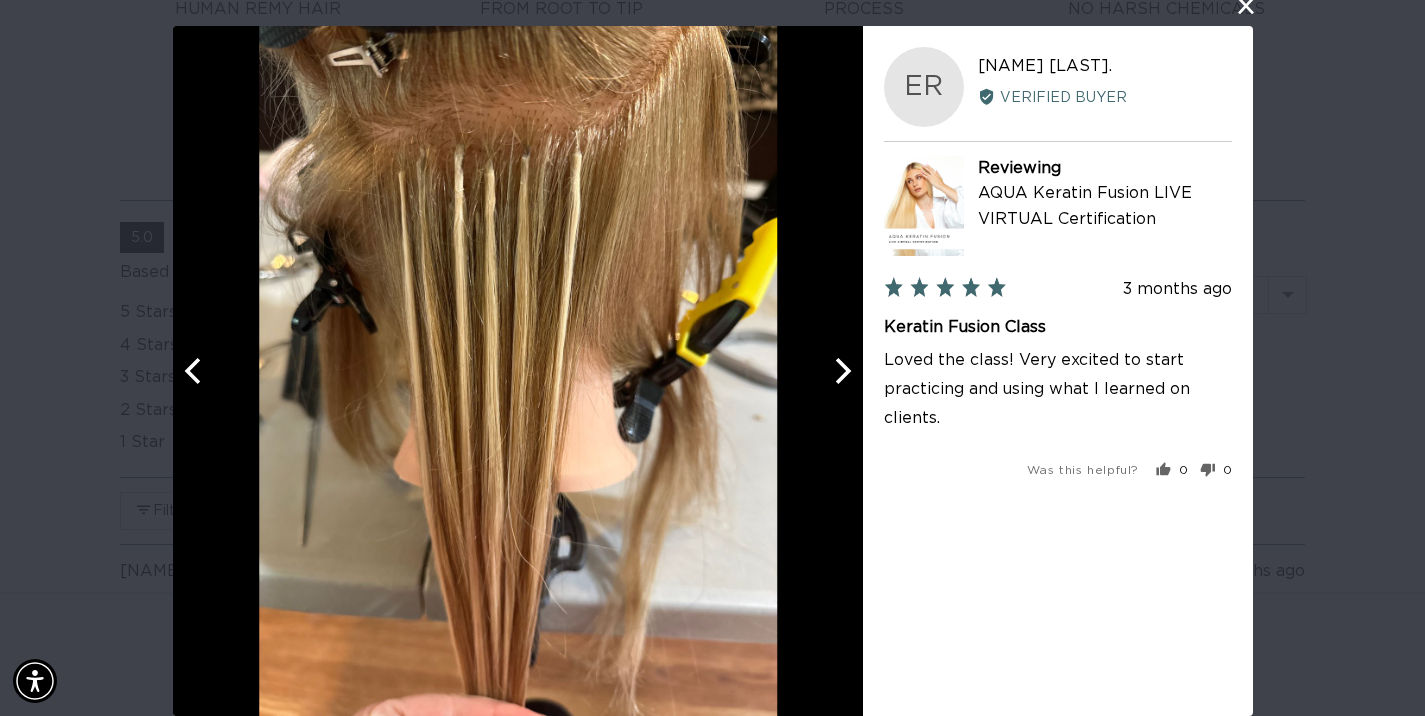 click 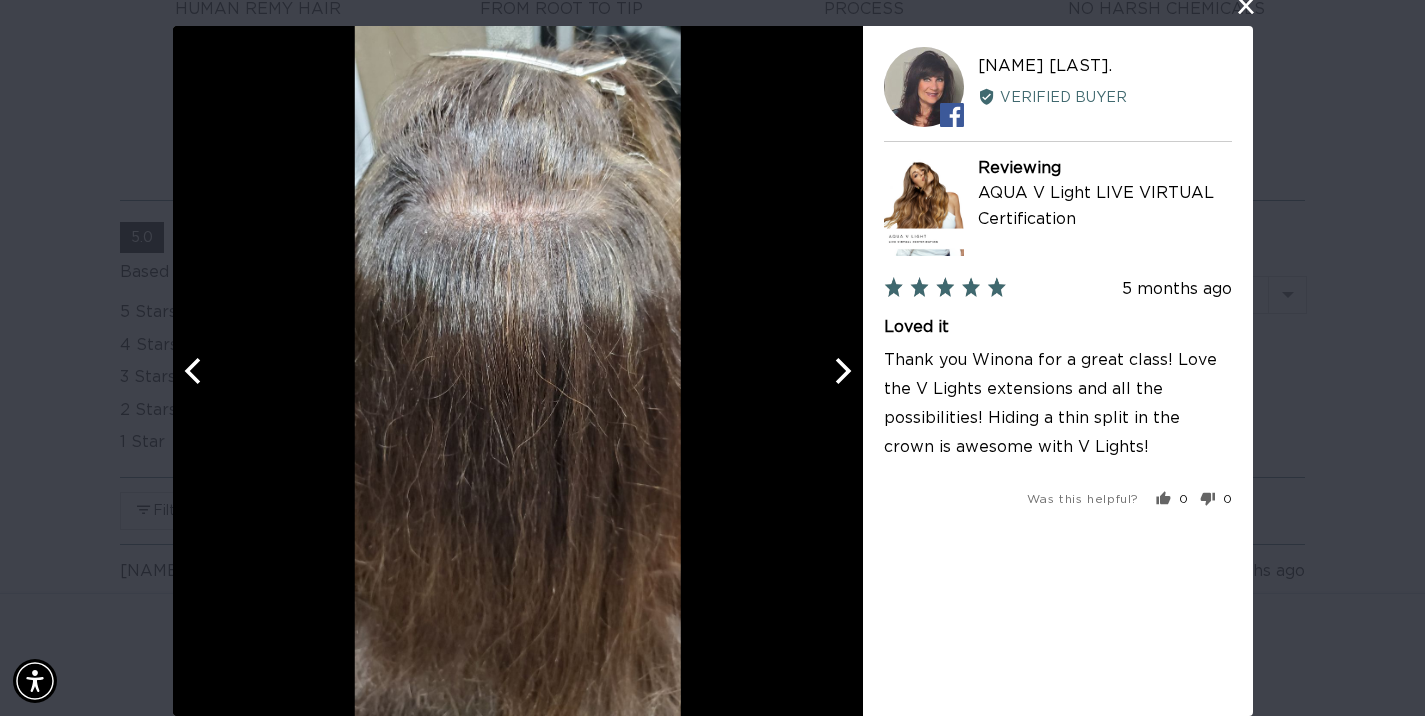 click 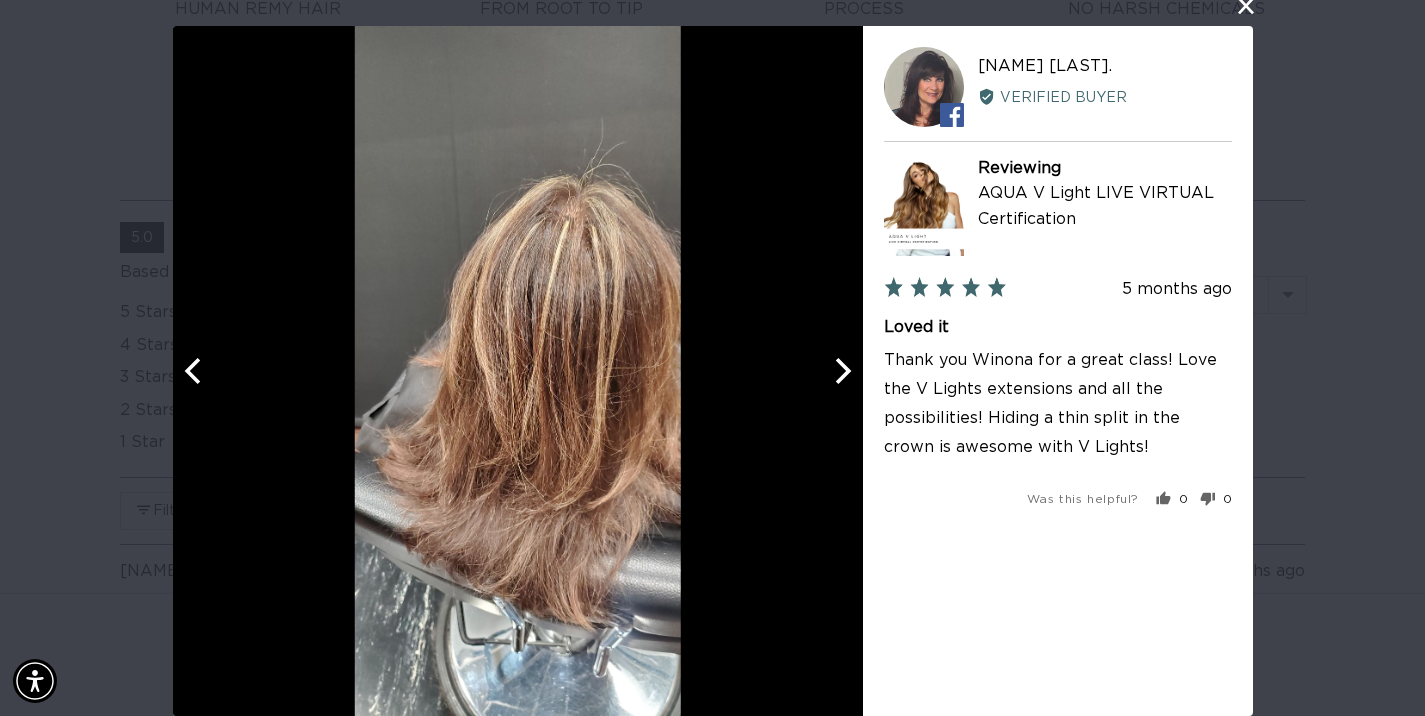 scroll, scrollTop: 0, scrollLeft: 1283, axis: horizontal 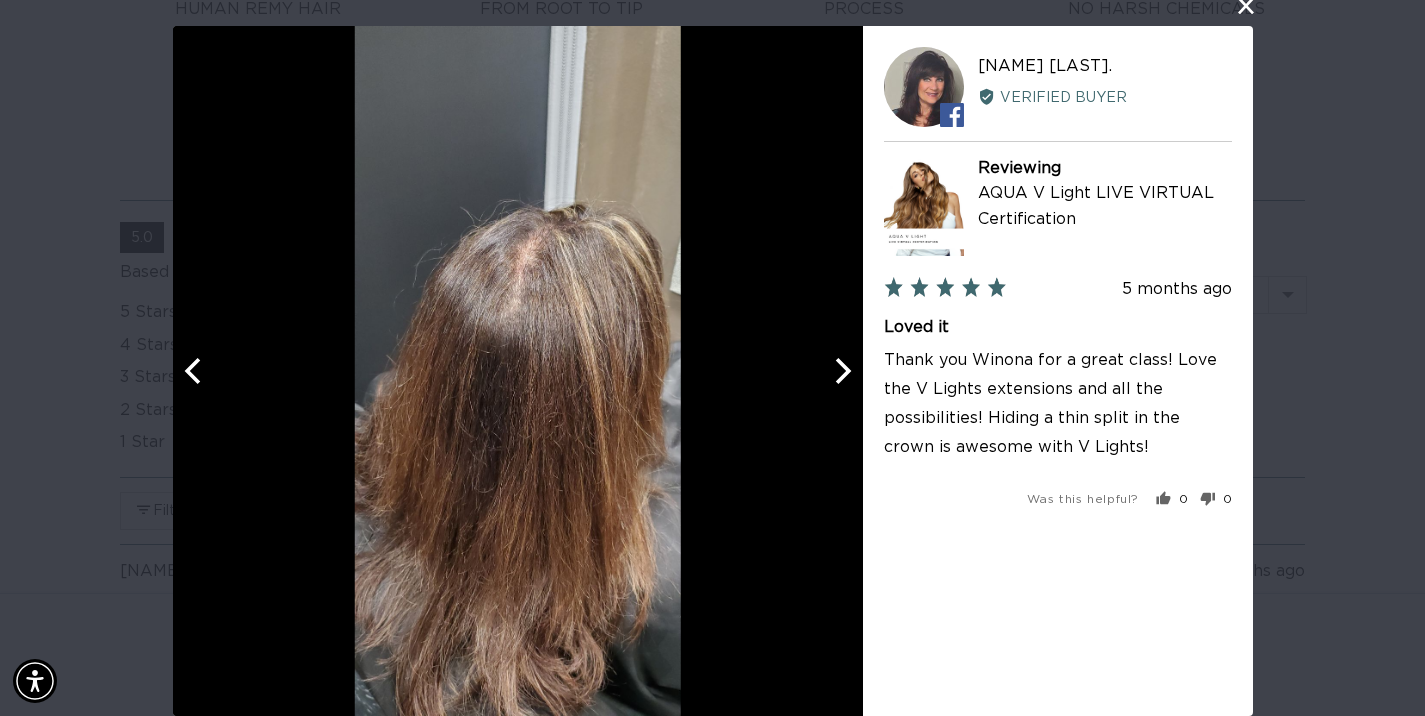 click 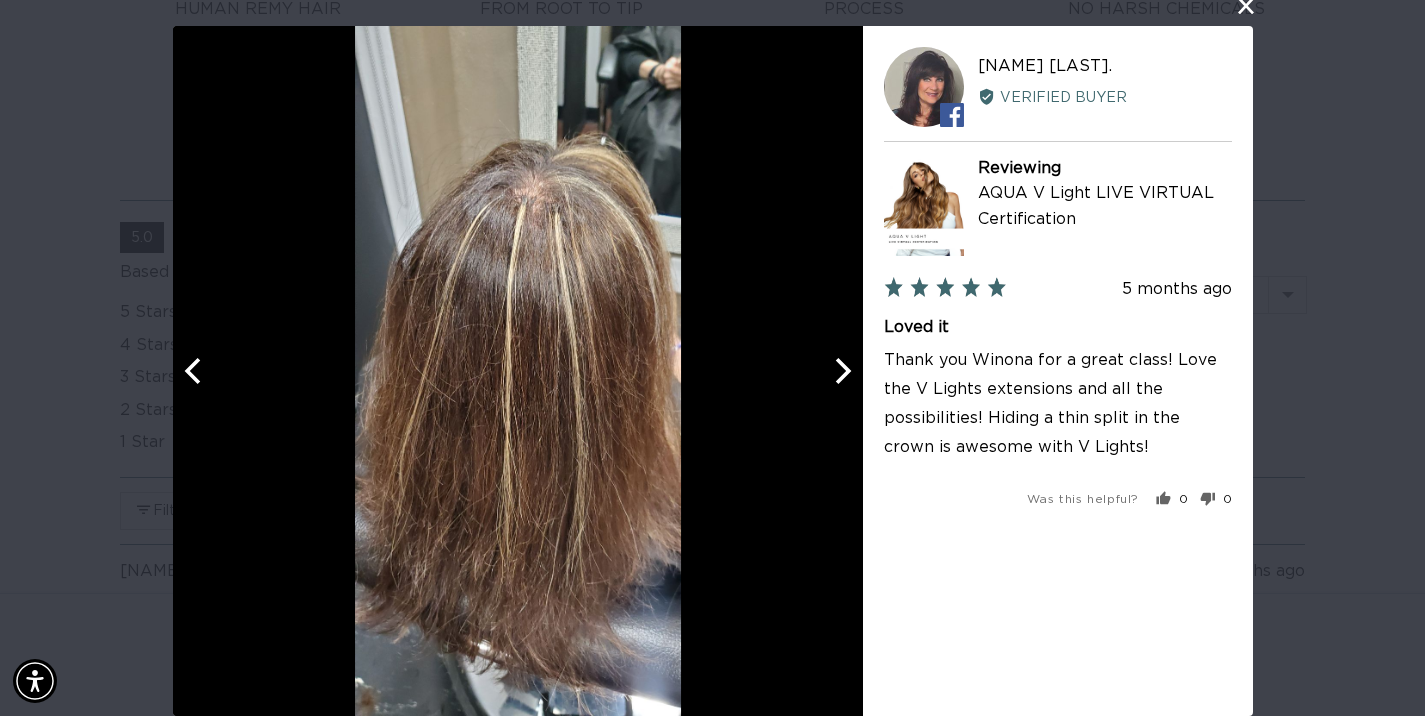 click 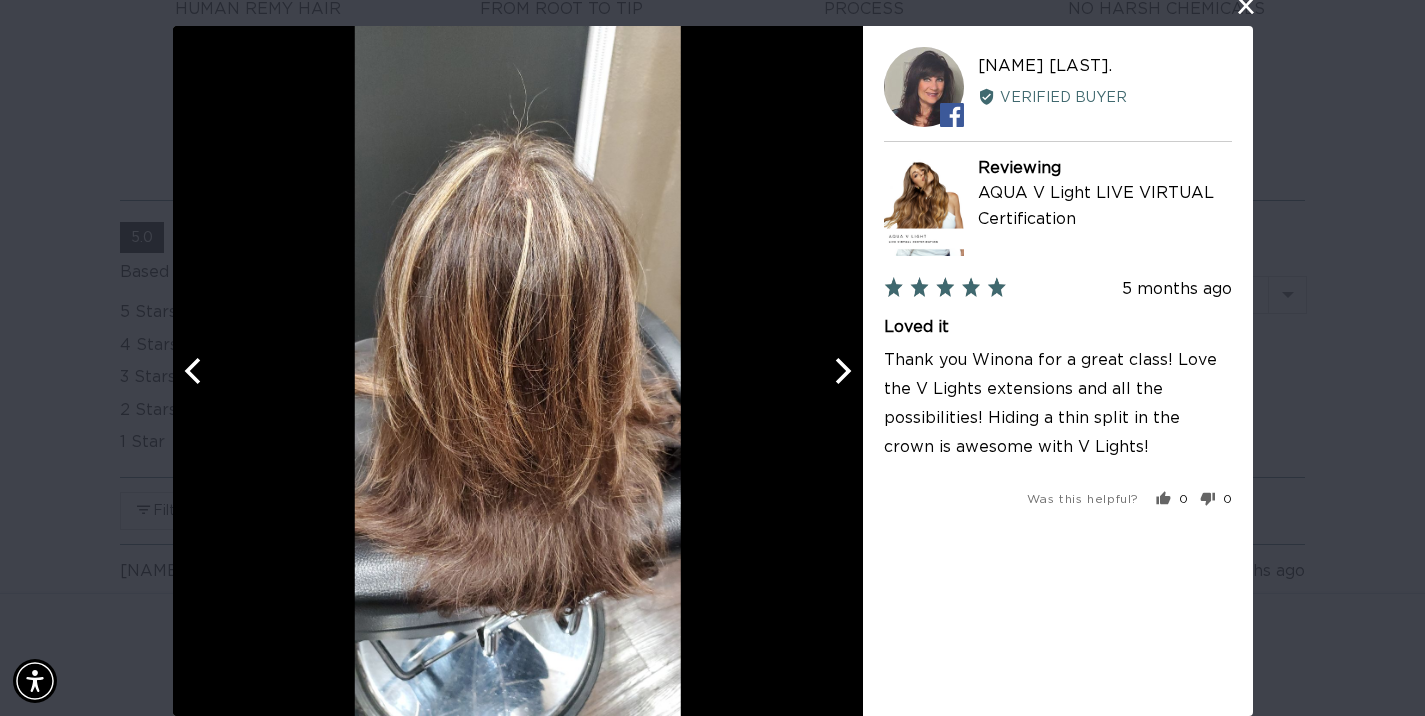 scroll, scrollTop: 0, scrollLeft: 0, axis: both 